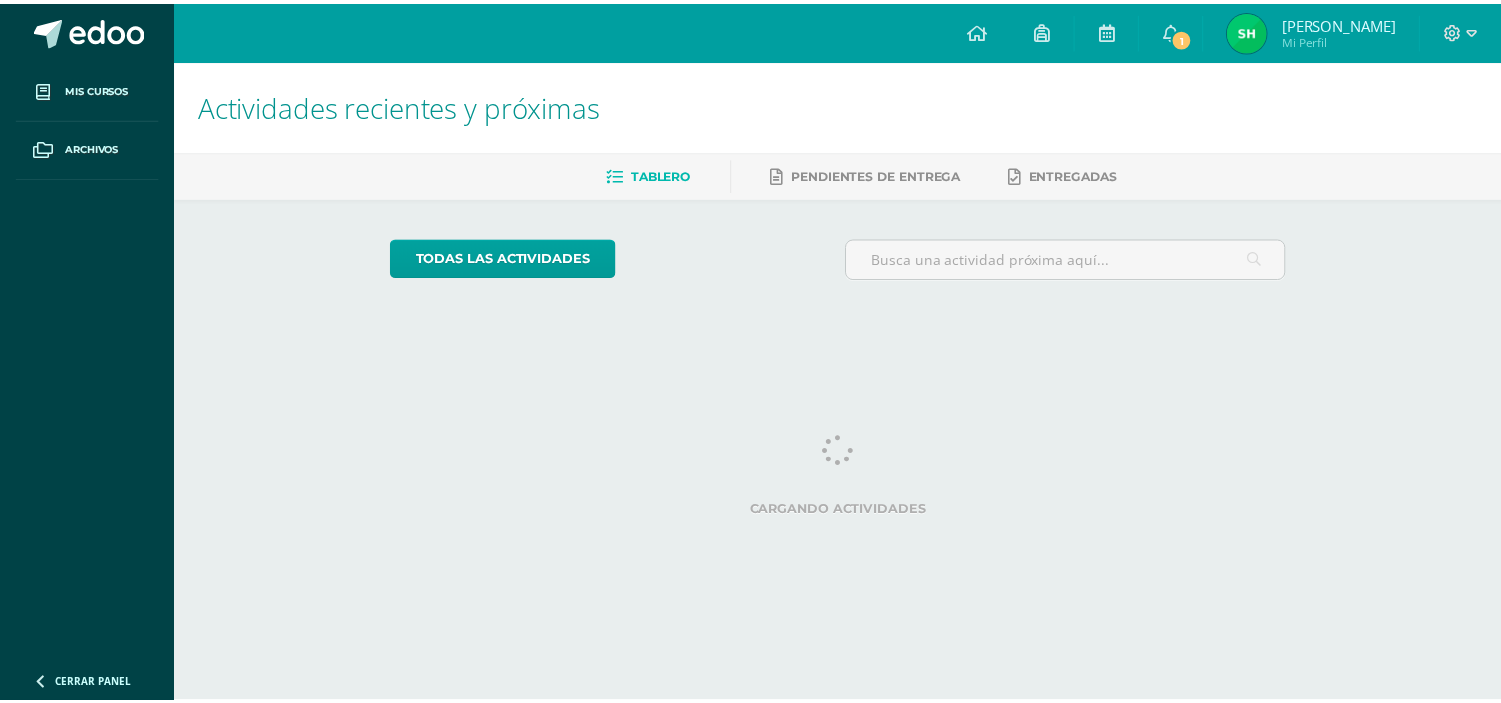 scroll, scrollTop: 0, scrollLeft: 0, axis: both 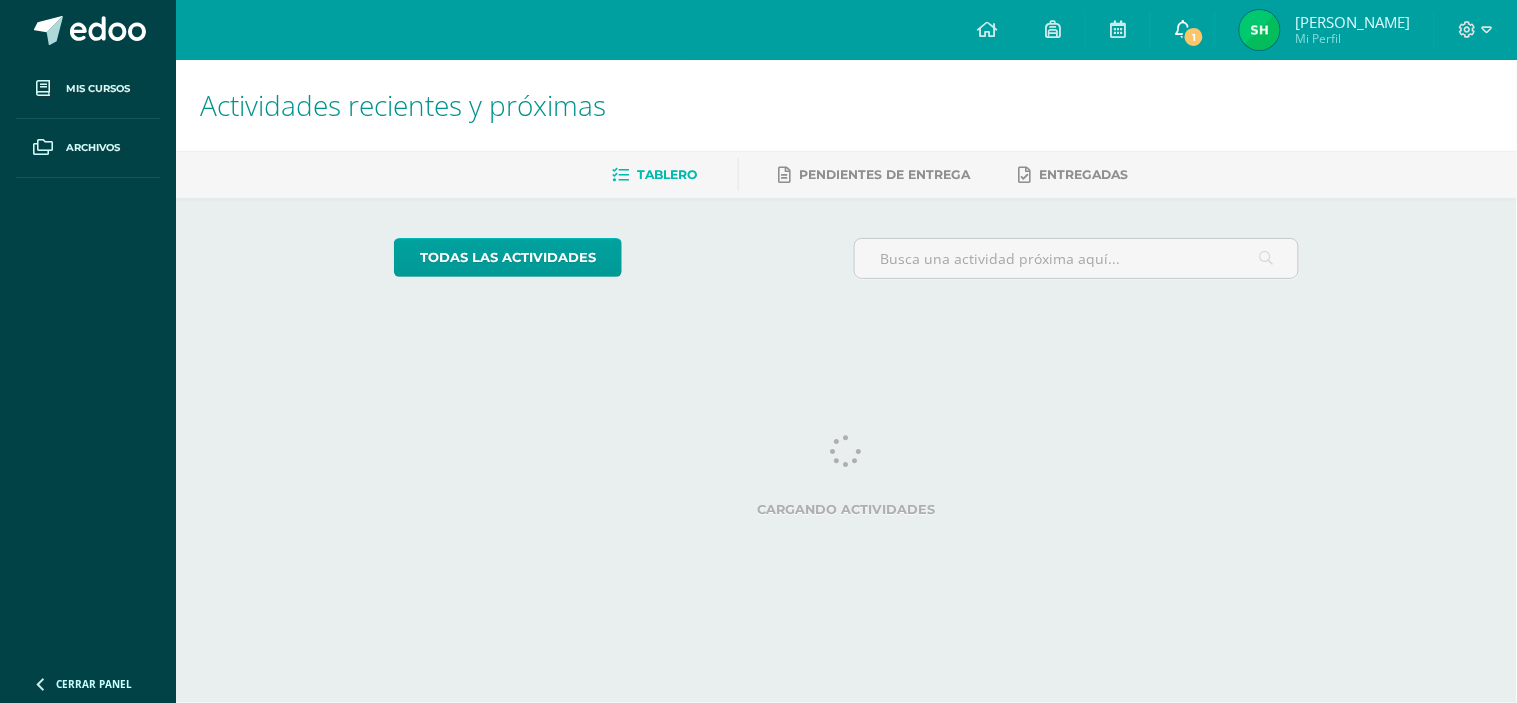 click on "1" at bounding box center [1183, 30] 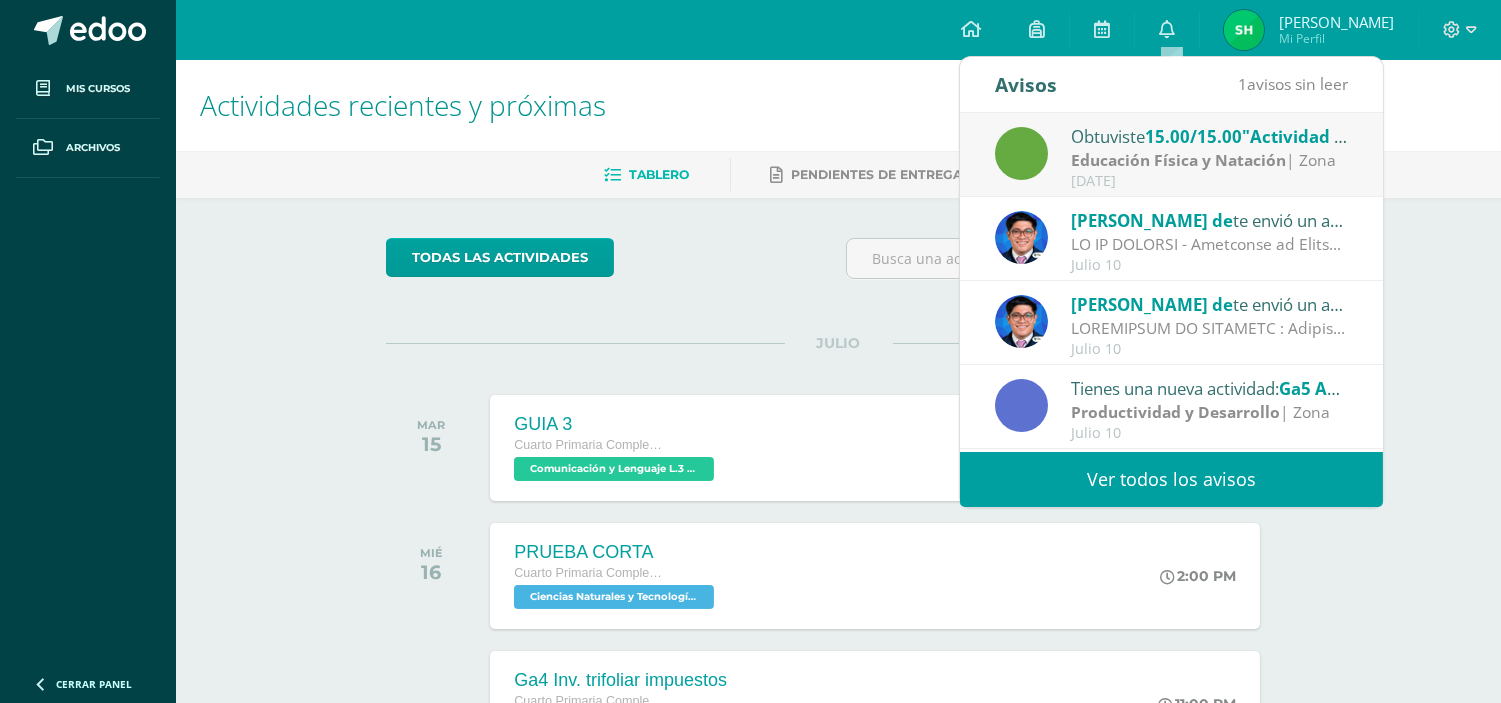click on "Ver todos los avisos" at bounding box center (1171, 479) 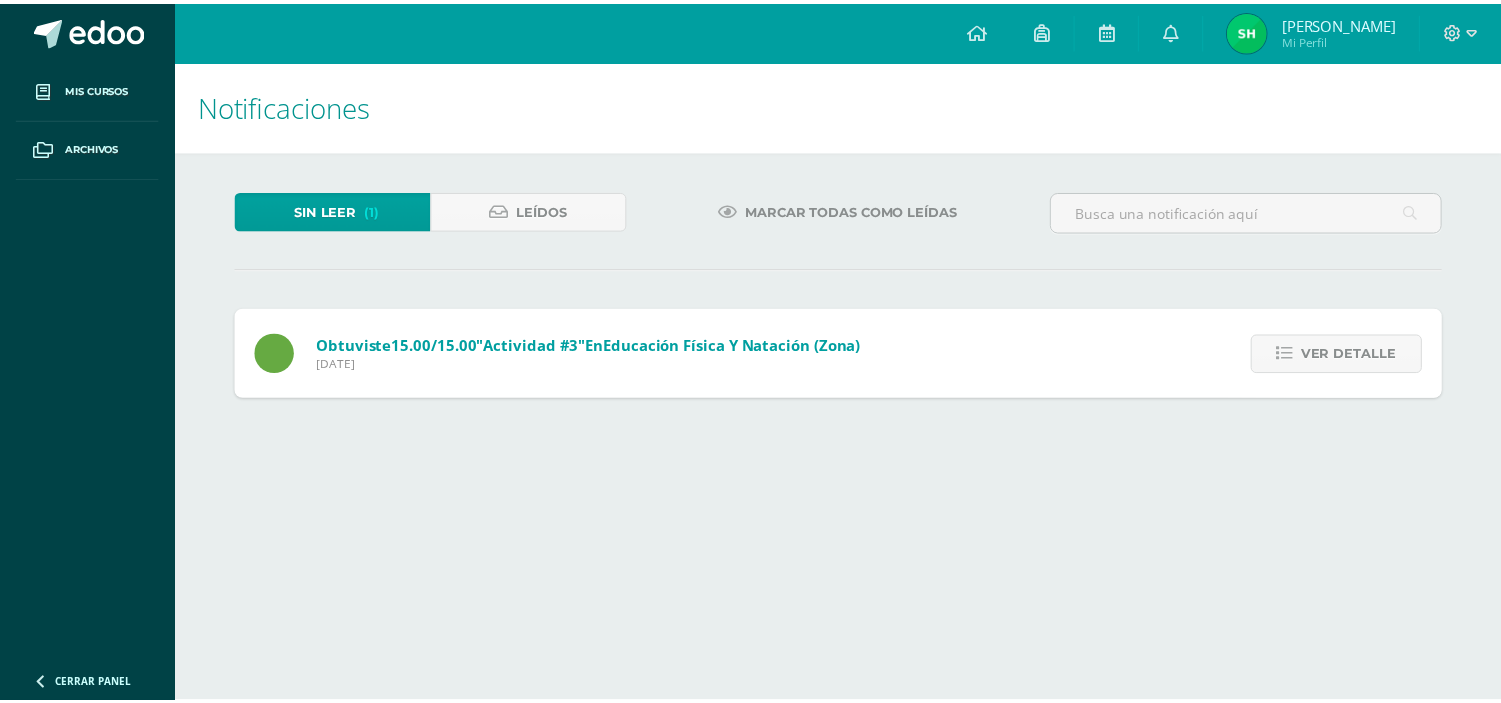 scroll, scrollTop: 0, scrollLeft: 0, axis: both 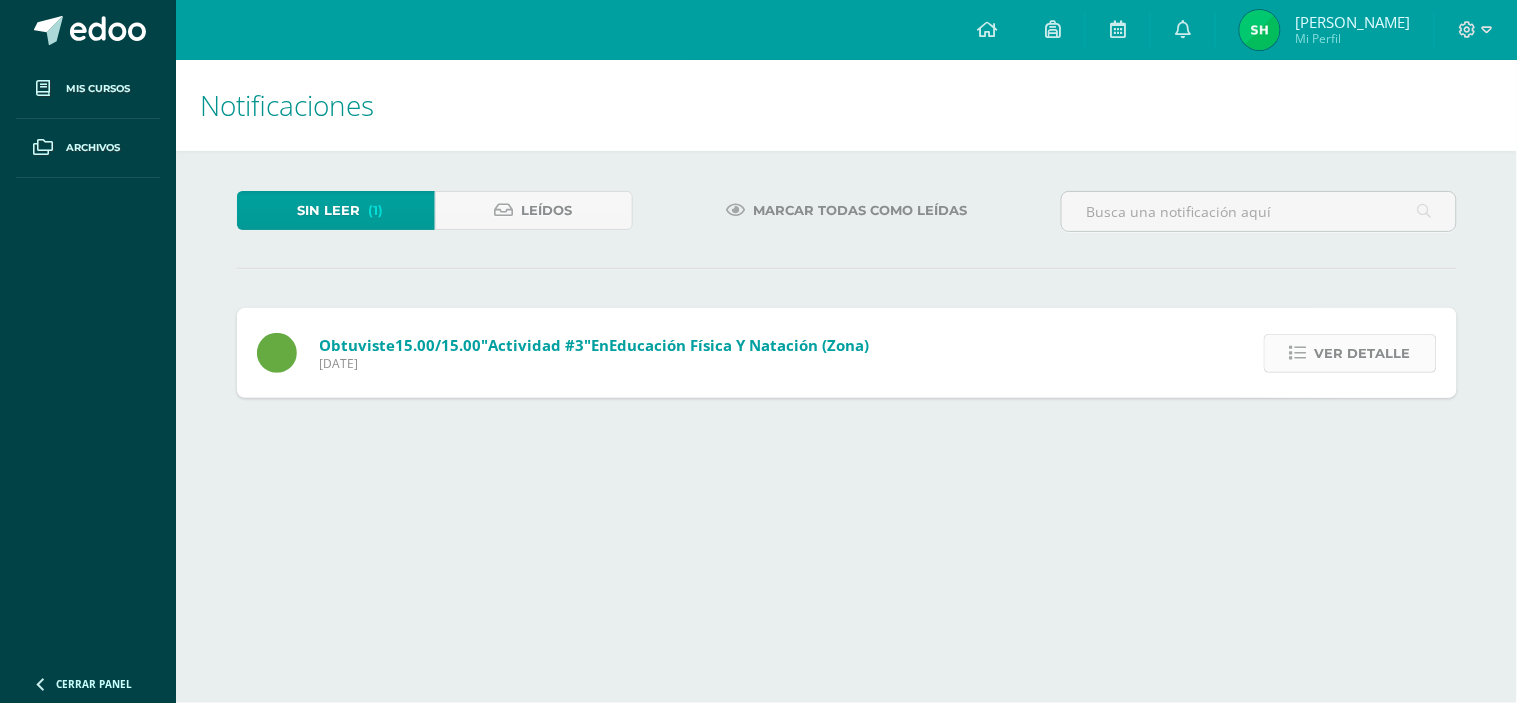 click on "Ver detalle" at bounding box center [1363, 353] 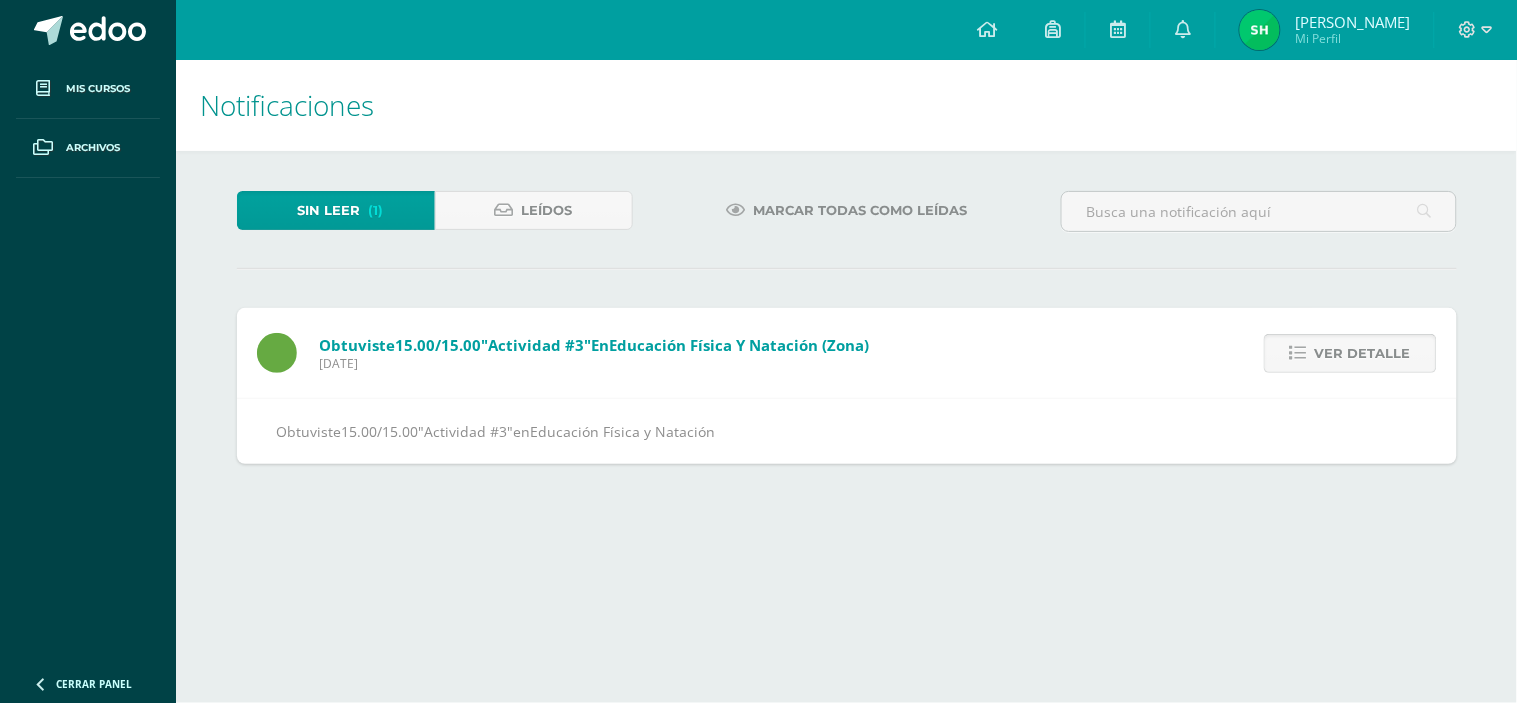 click on "Ver detalle" at bounding box center (1363, 353) 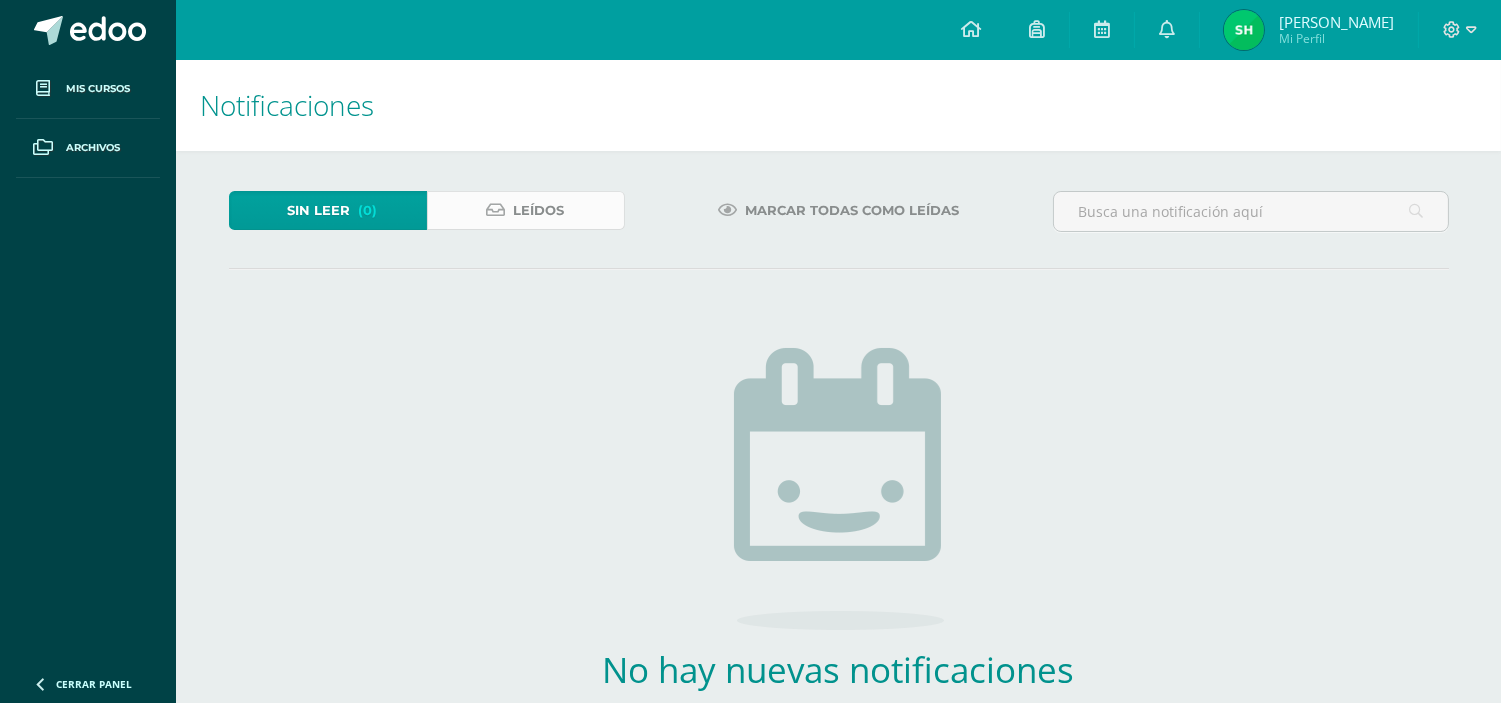 click on "Leídos" at bounding box center [526, 210] 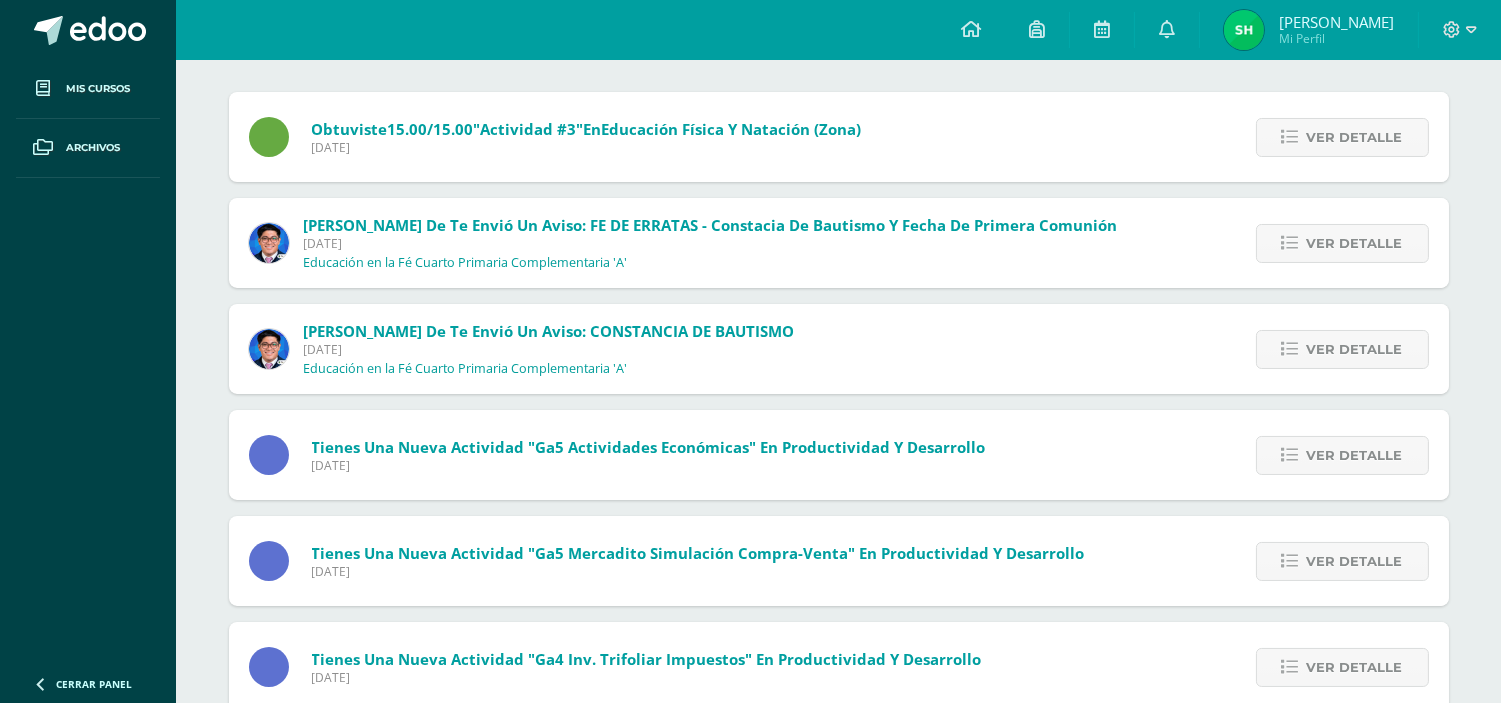 scroll, scrollTop: 222, scrollLeft: 0, axis: vertical 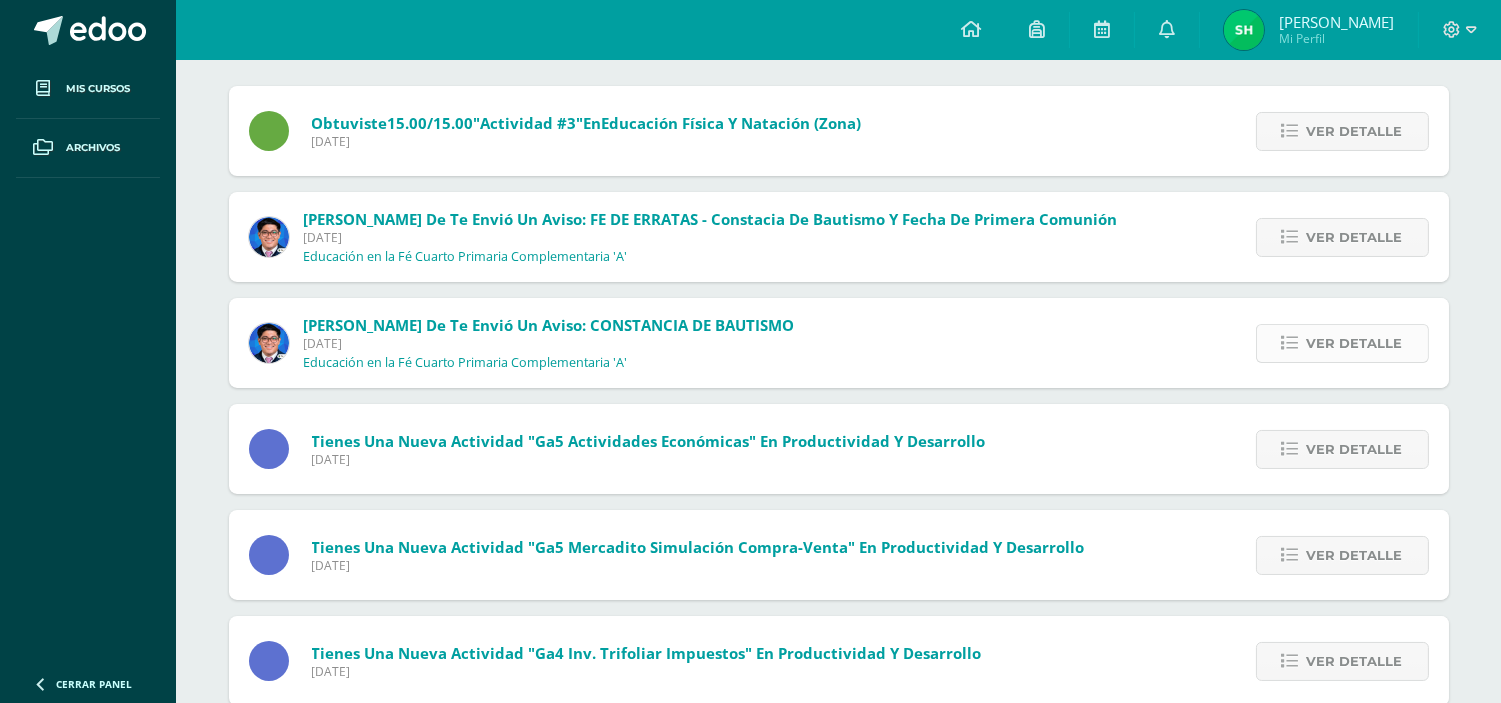 click on "Ver detalle" at bounding box center (1355, 343) 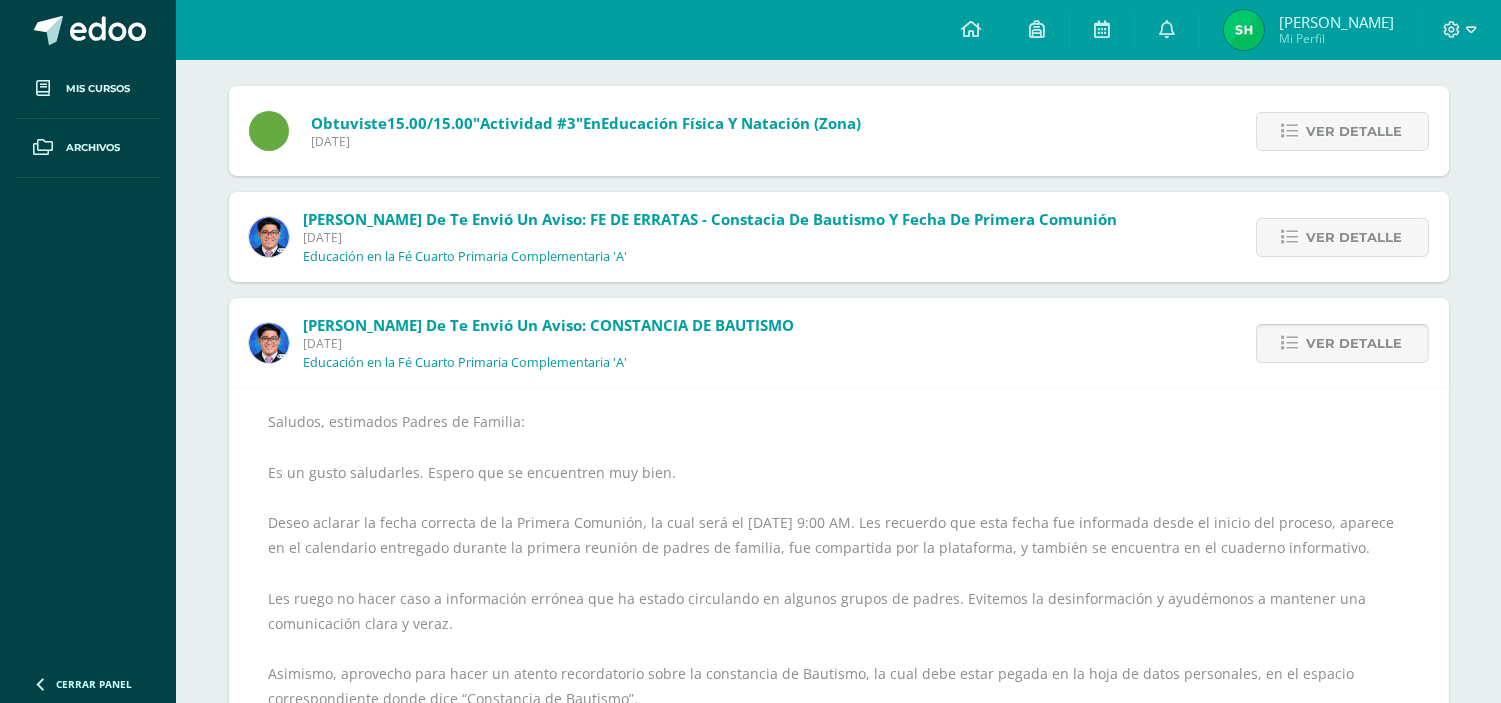 click on "Ver detalle" at bounding box center (1355, 343) 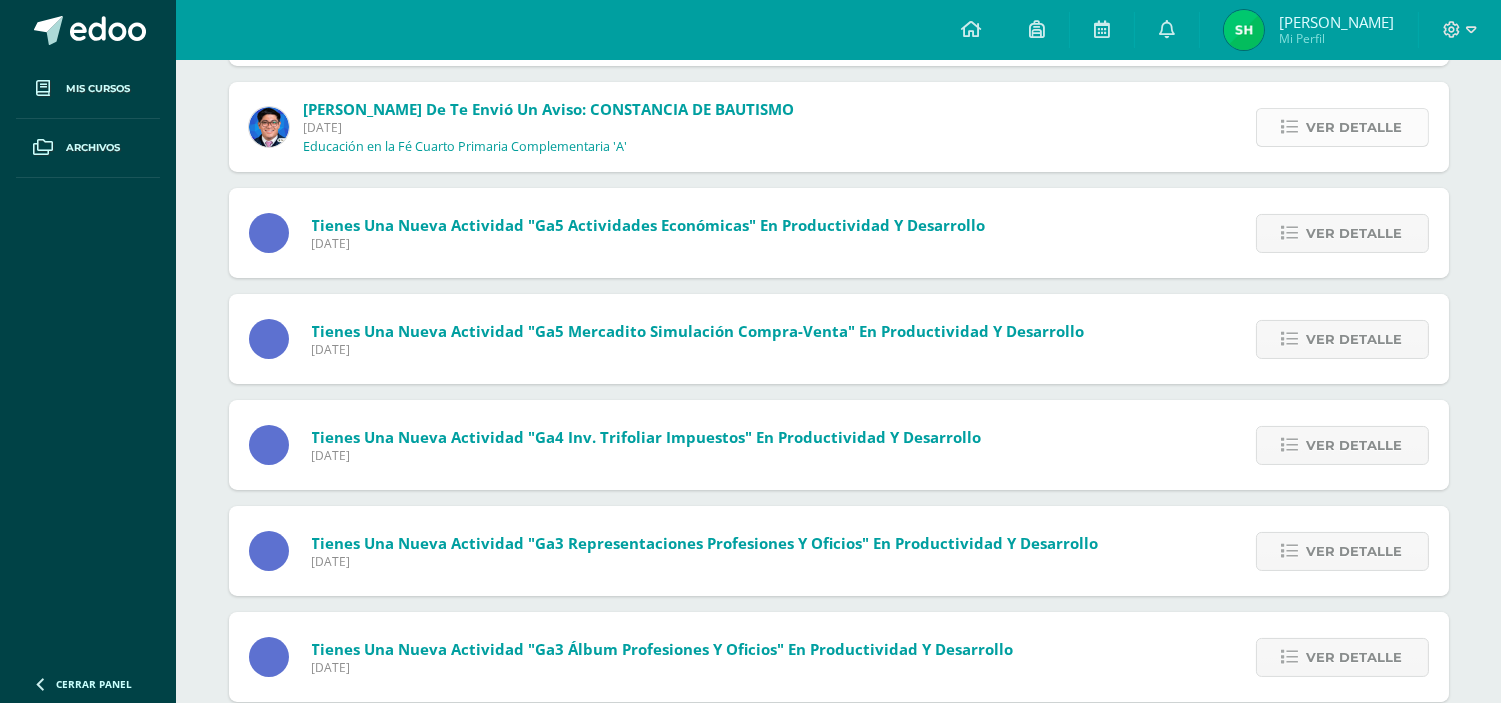 scroll, scrollTop: 444, scrollLeft: 0, axis: vertical 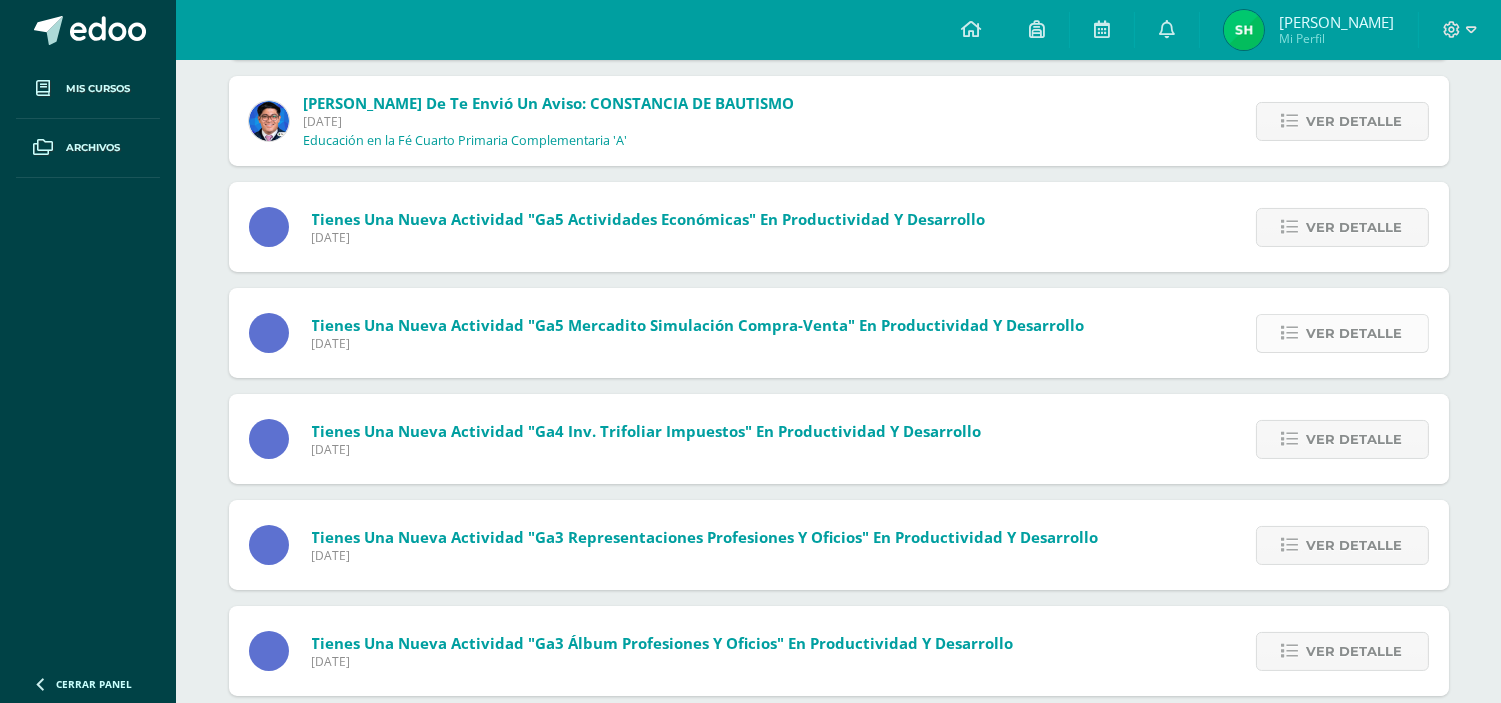 click on "Ver detalle" at bounding box center [1355, 333] 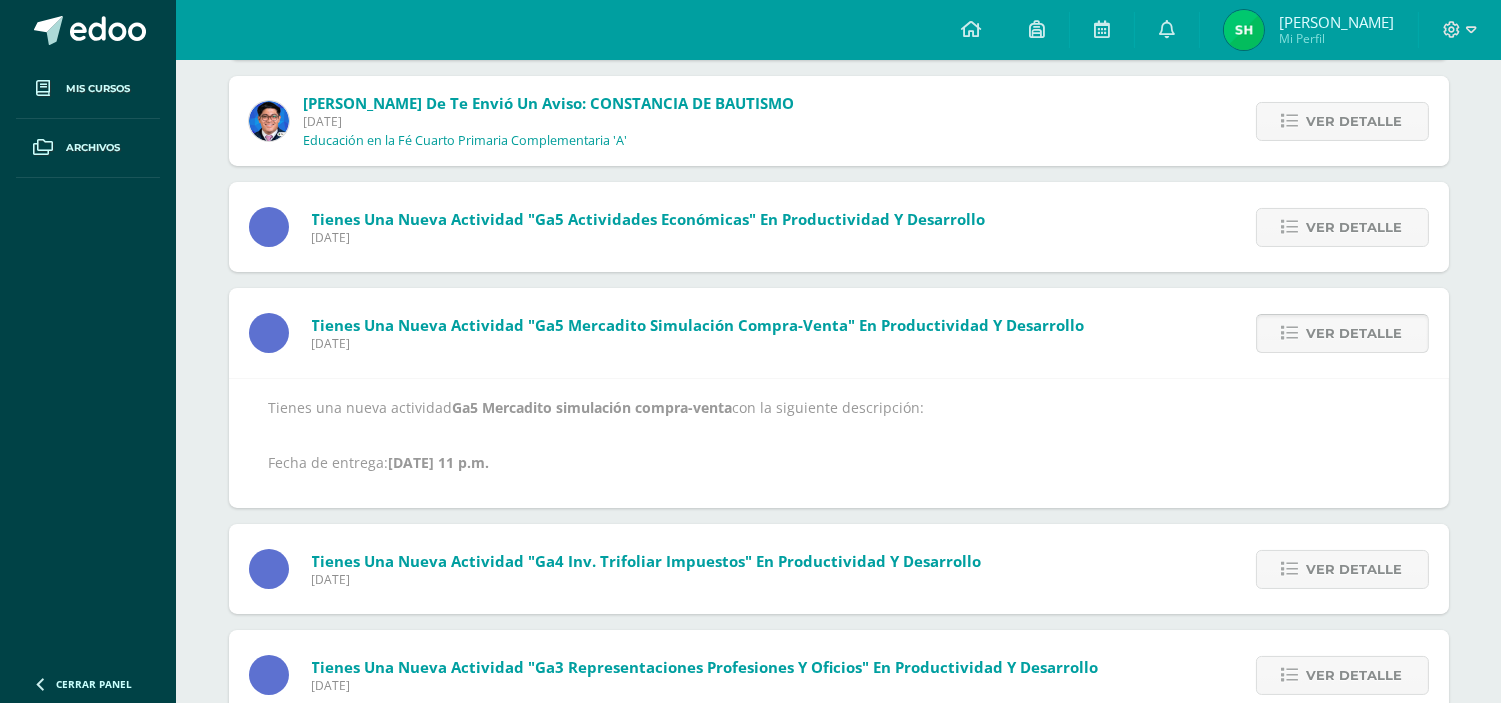 click on "Ver detalle" at bounding box center [1355, 333] 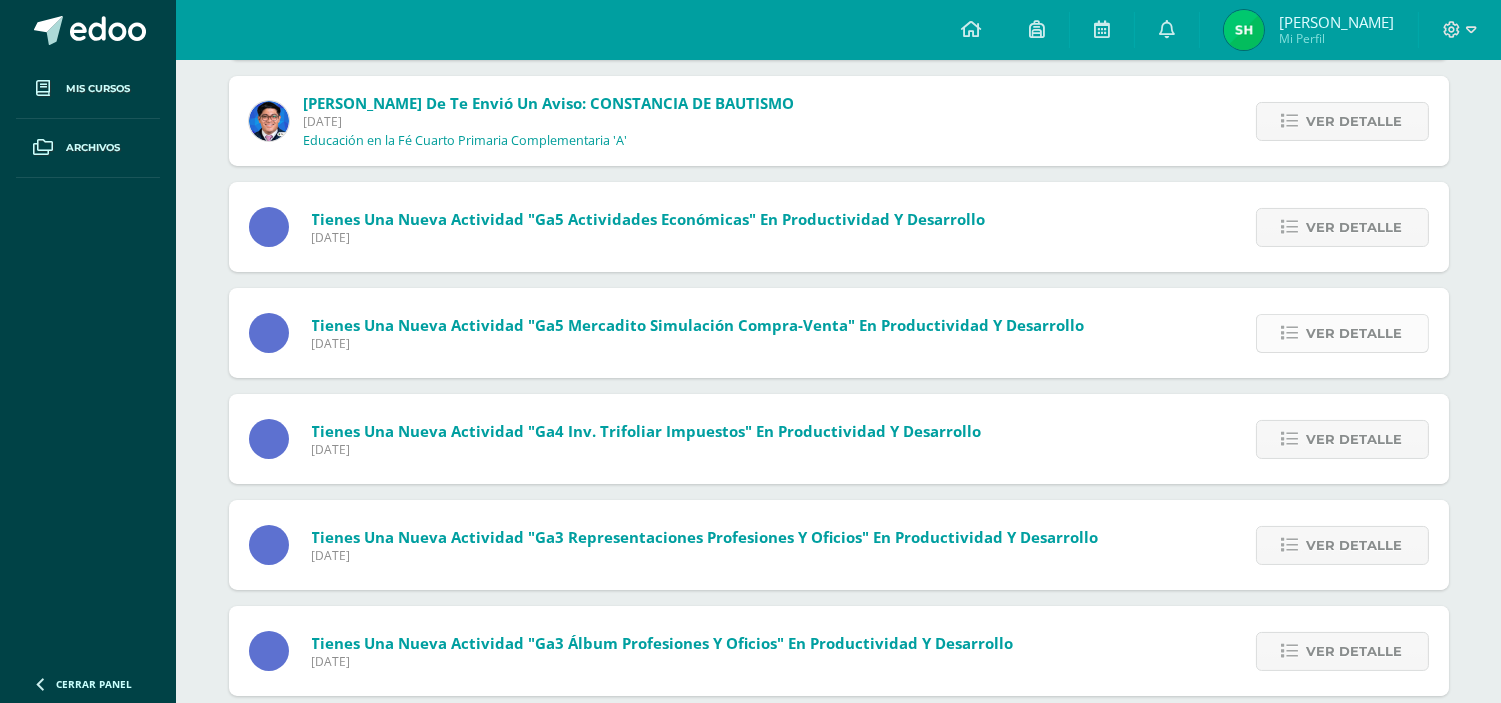 click on "Ver detalle" at bounding box center (1355, 333) 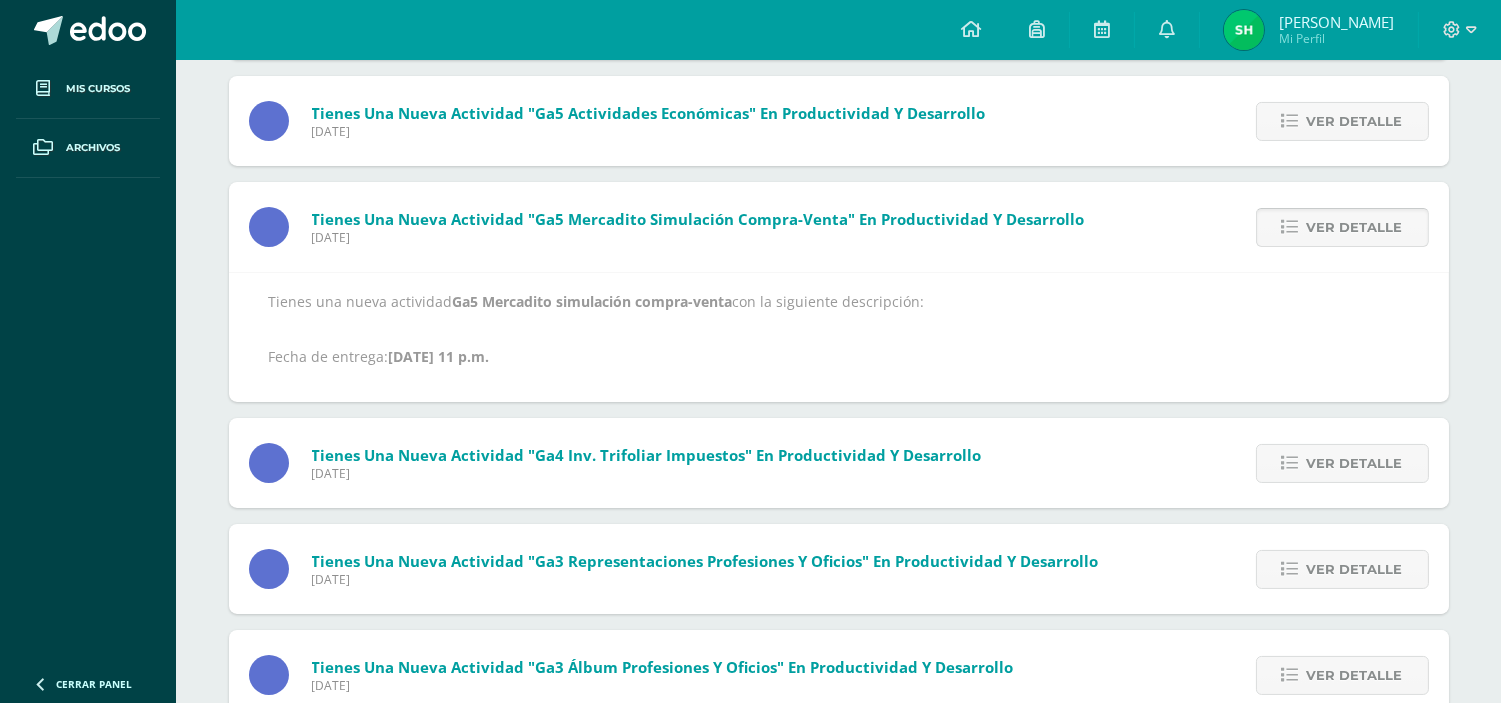 scroll, scrollTop: 555, scrollLeft: 0, axis: vertical 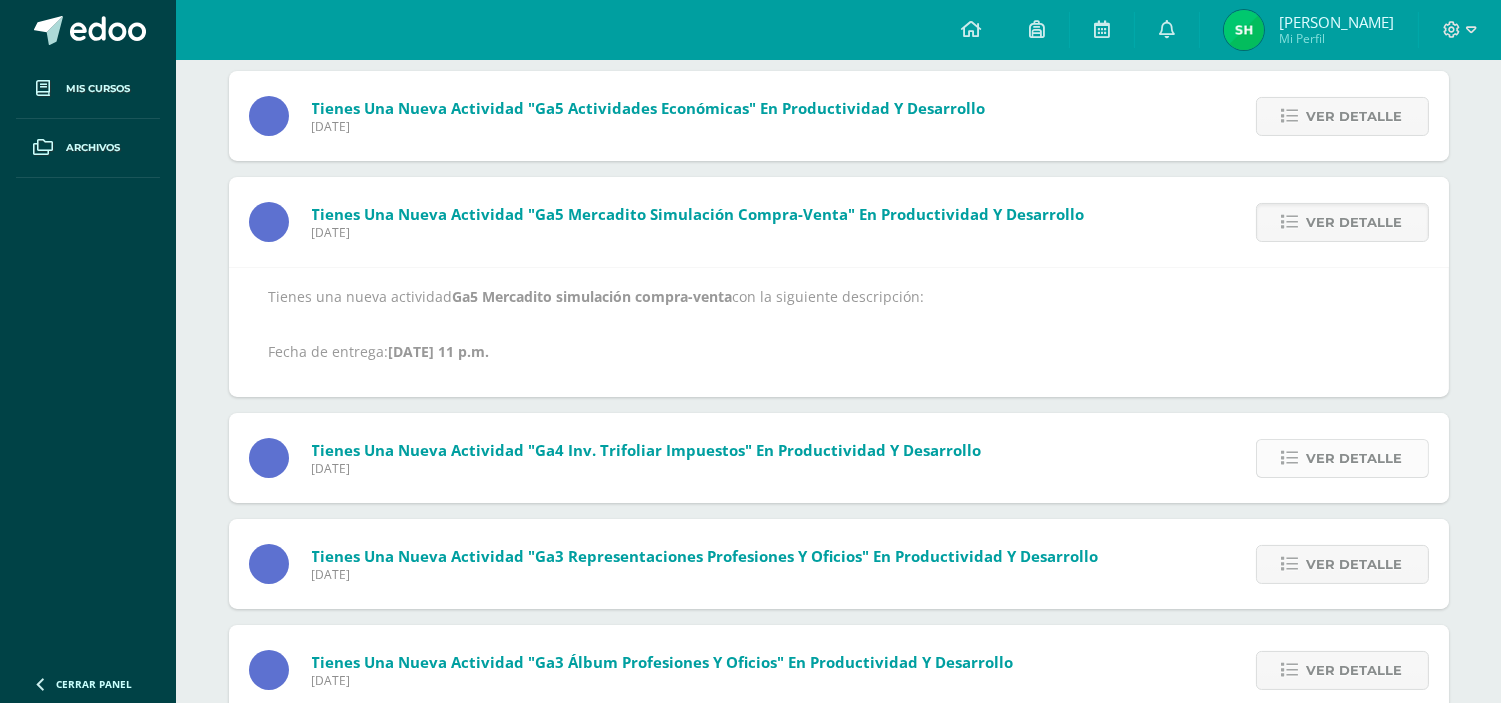 click on "Ver detalle" at bounding box center [1355, 458] 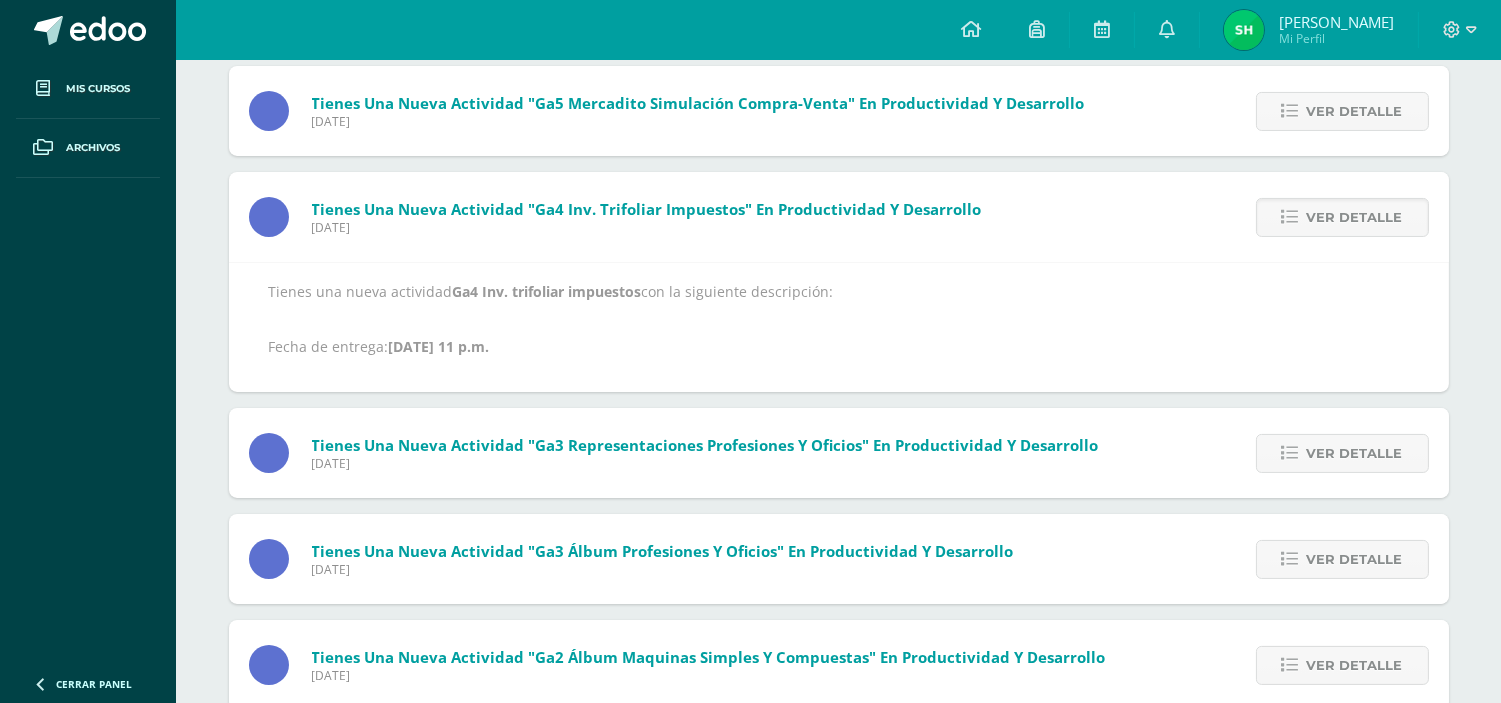 scroll, scrollTop: 777, scrollLeft: 0, axis: vertical 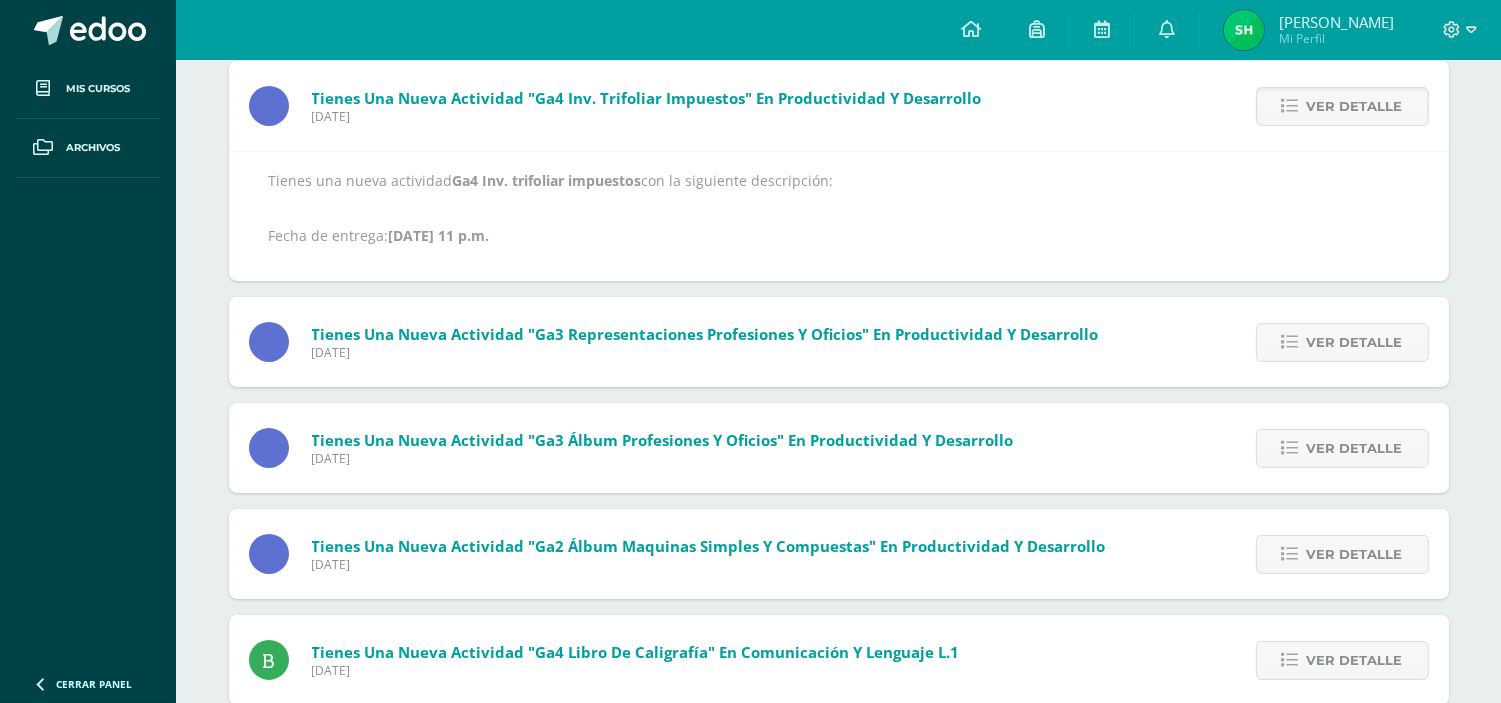 click on "Ver detalle" at bounding box center [1337, 342] 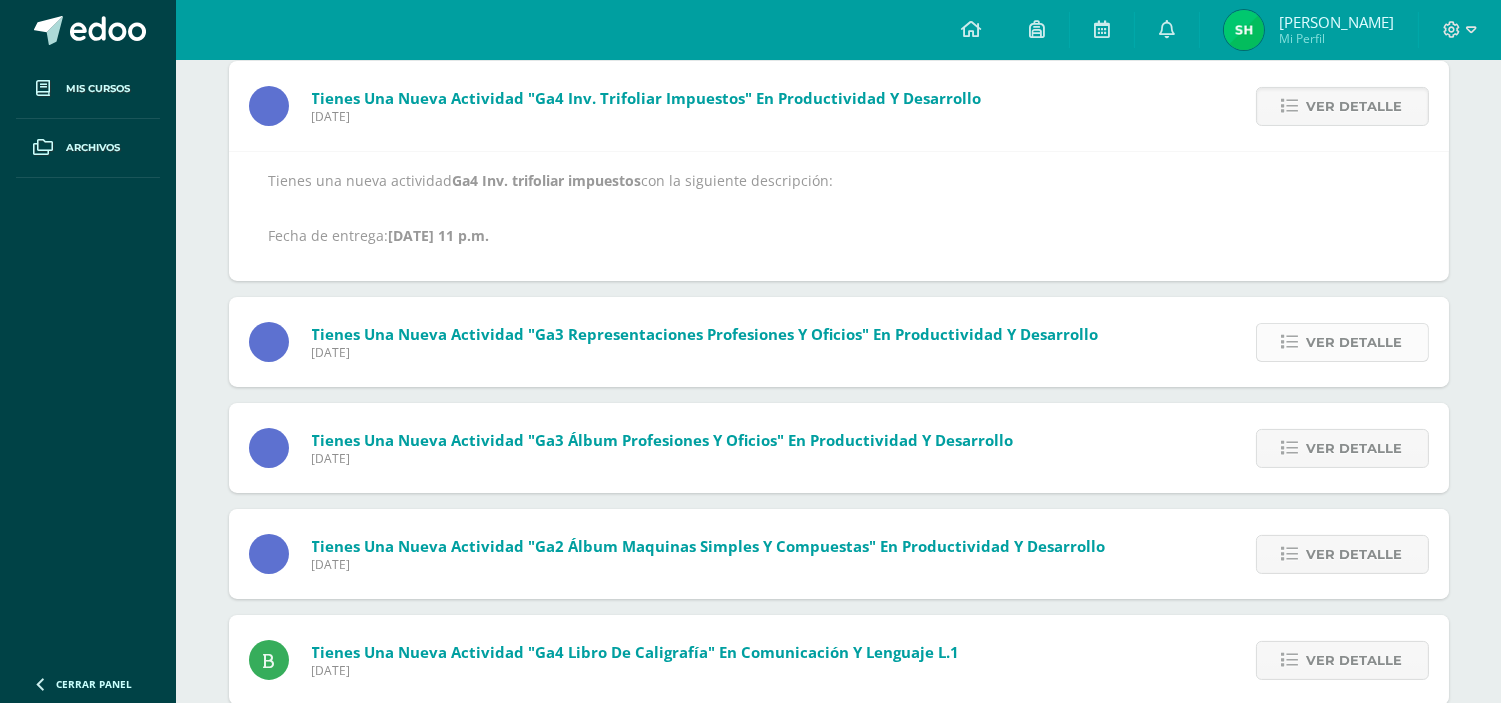 click on "Ver detalle" at bounding box center (1342, 342) 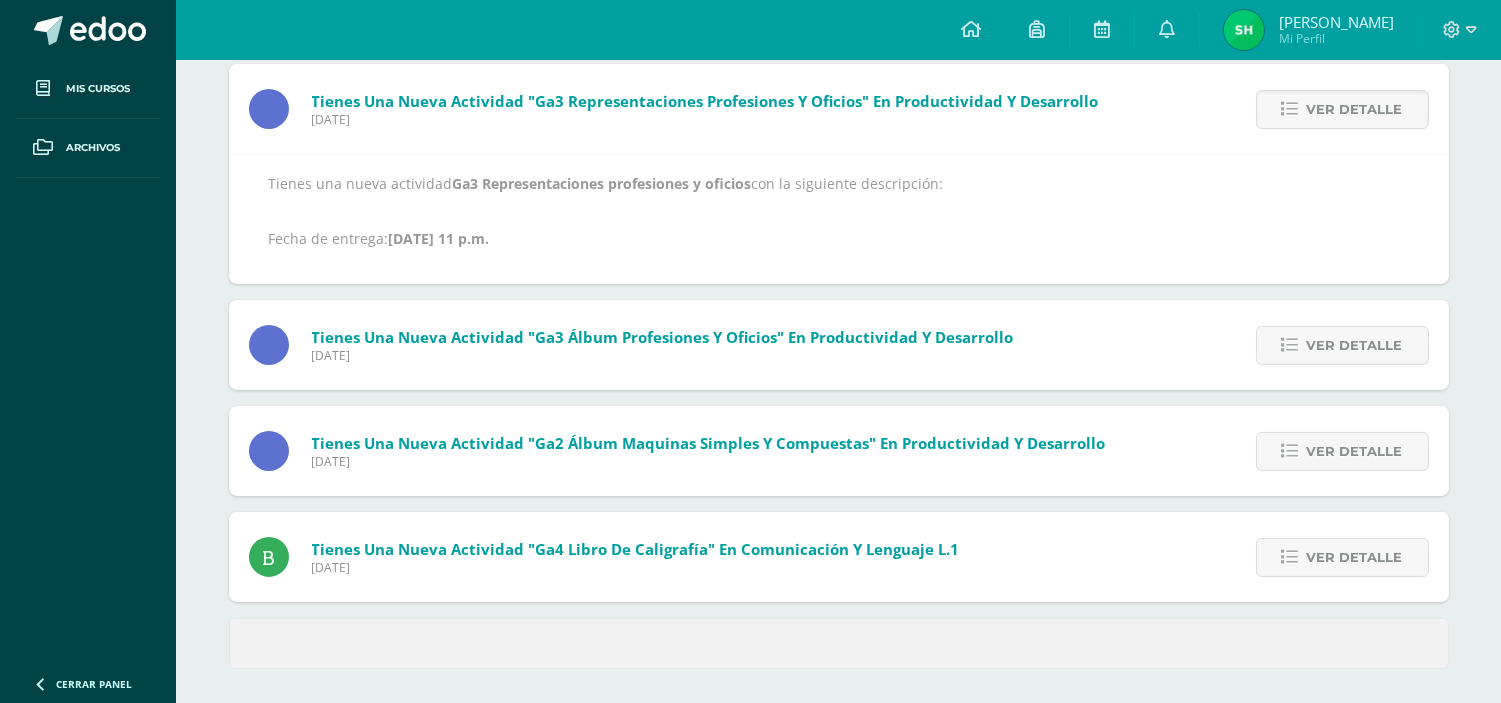 scroll, scrollTop: 885, scrollLeft: 0, axis: vertical 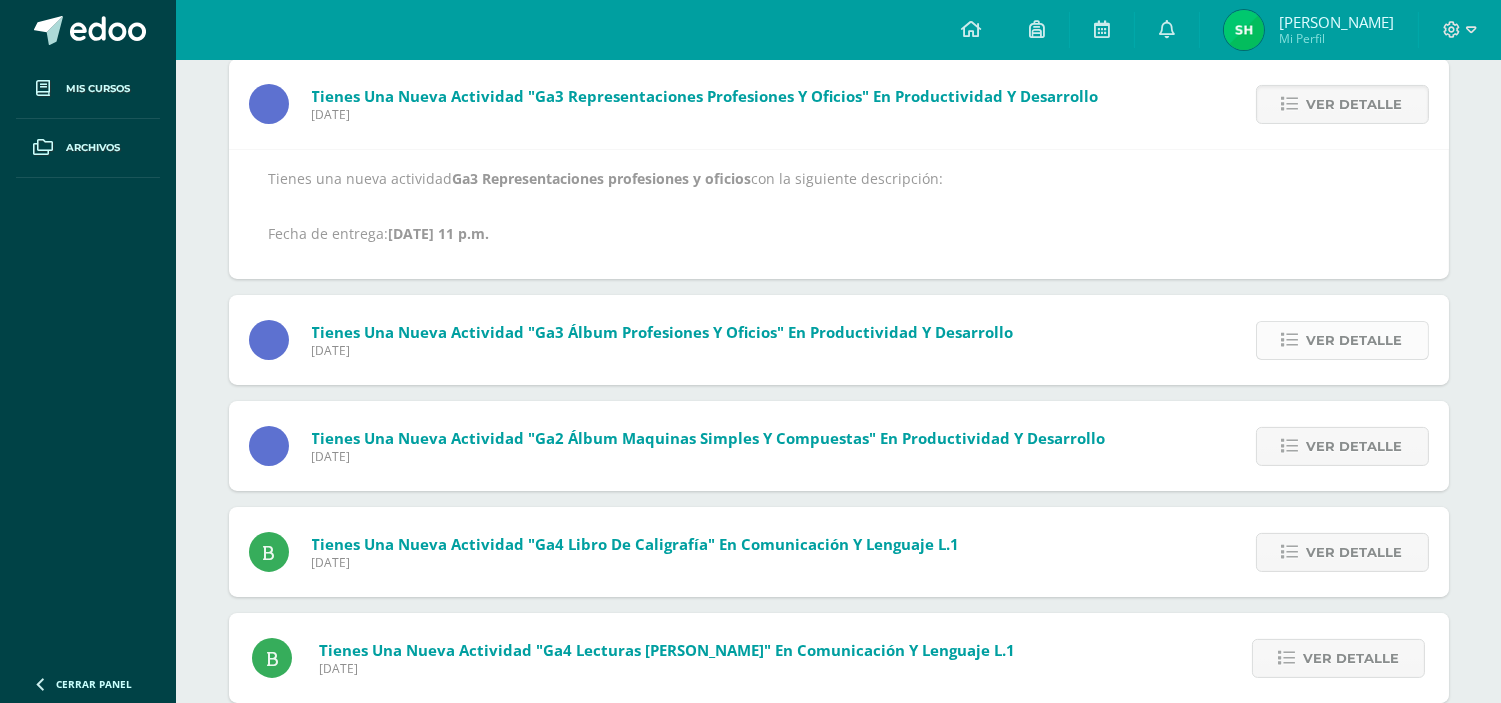 click on "Ver detalle" at bounding box center [1342, 340] 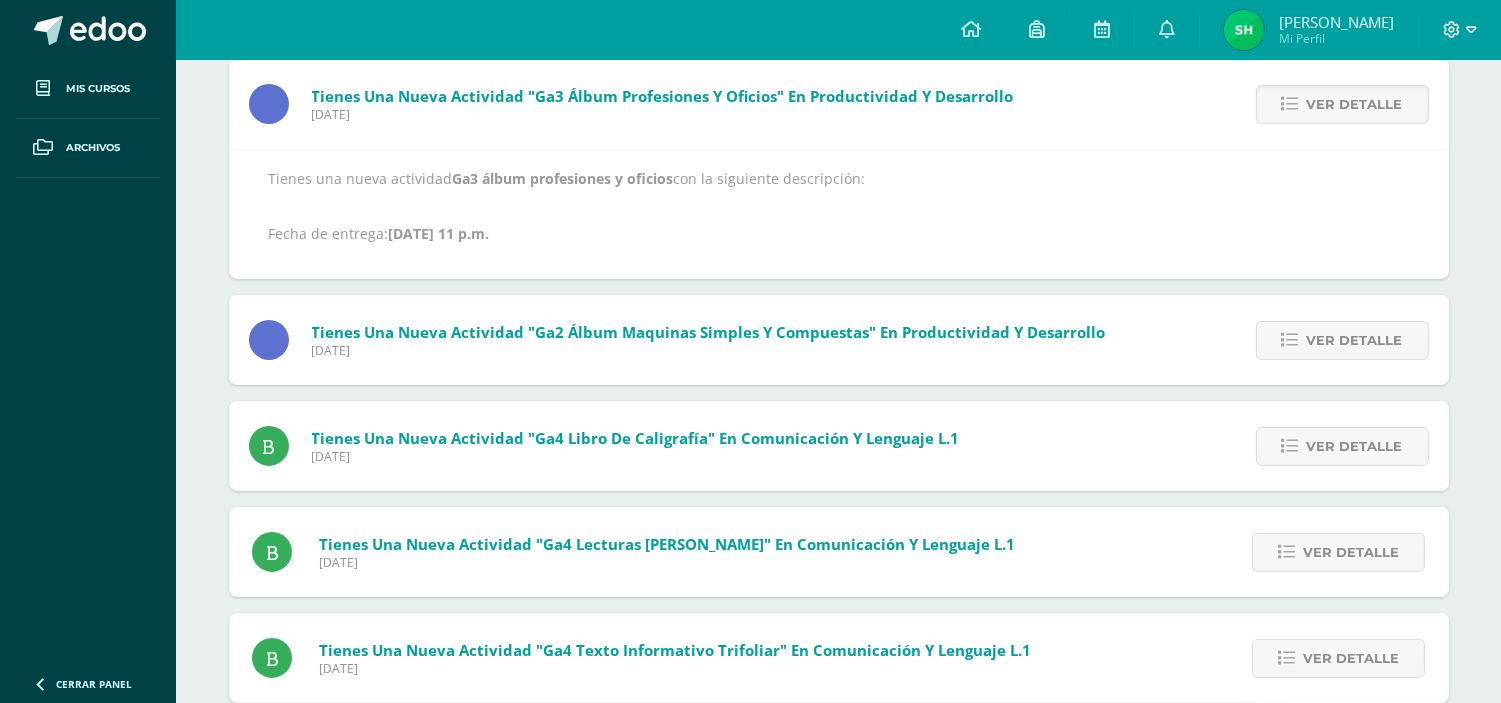 scroll, scrollTop: 996, scrollLeft: 0, axis: vertical 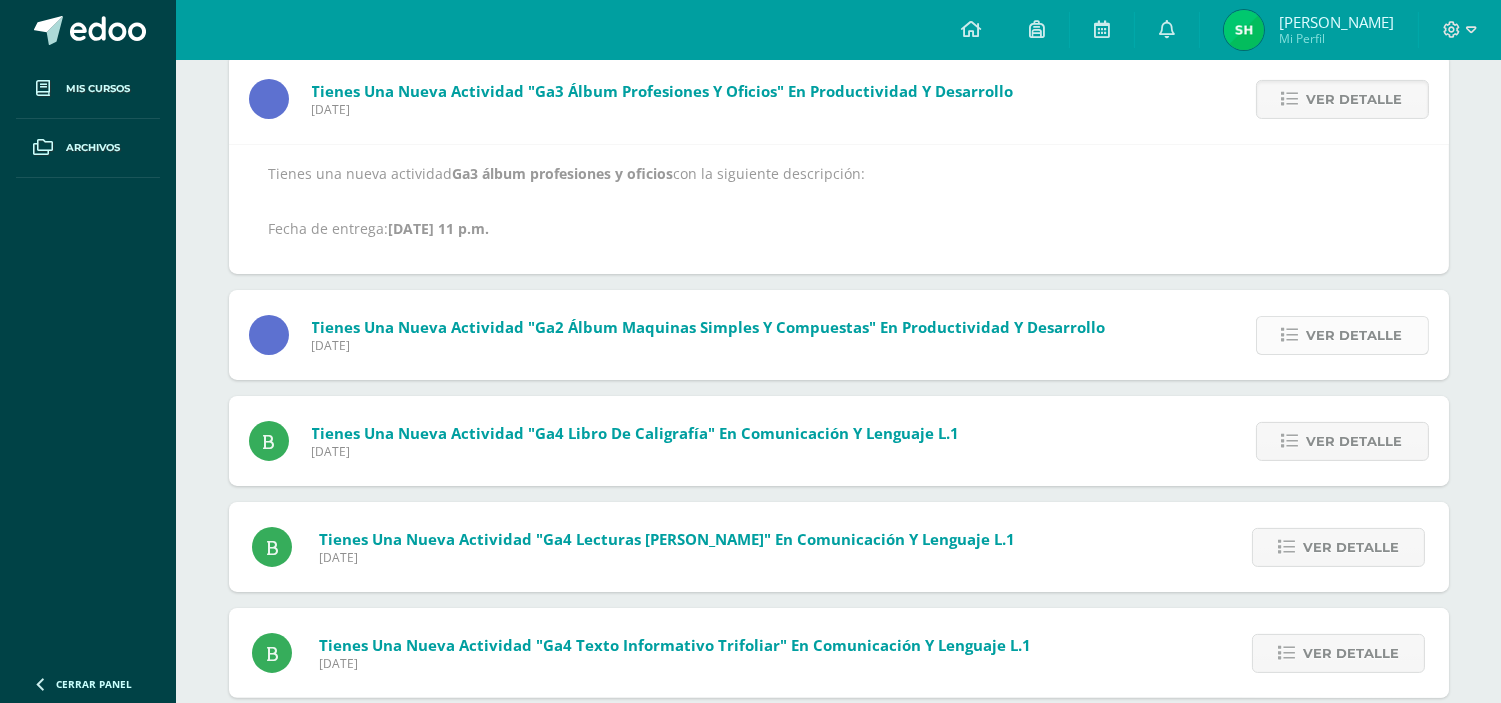 click on "Ver detalle" at bounding box center (1355, 335) 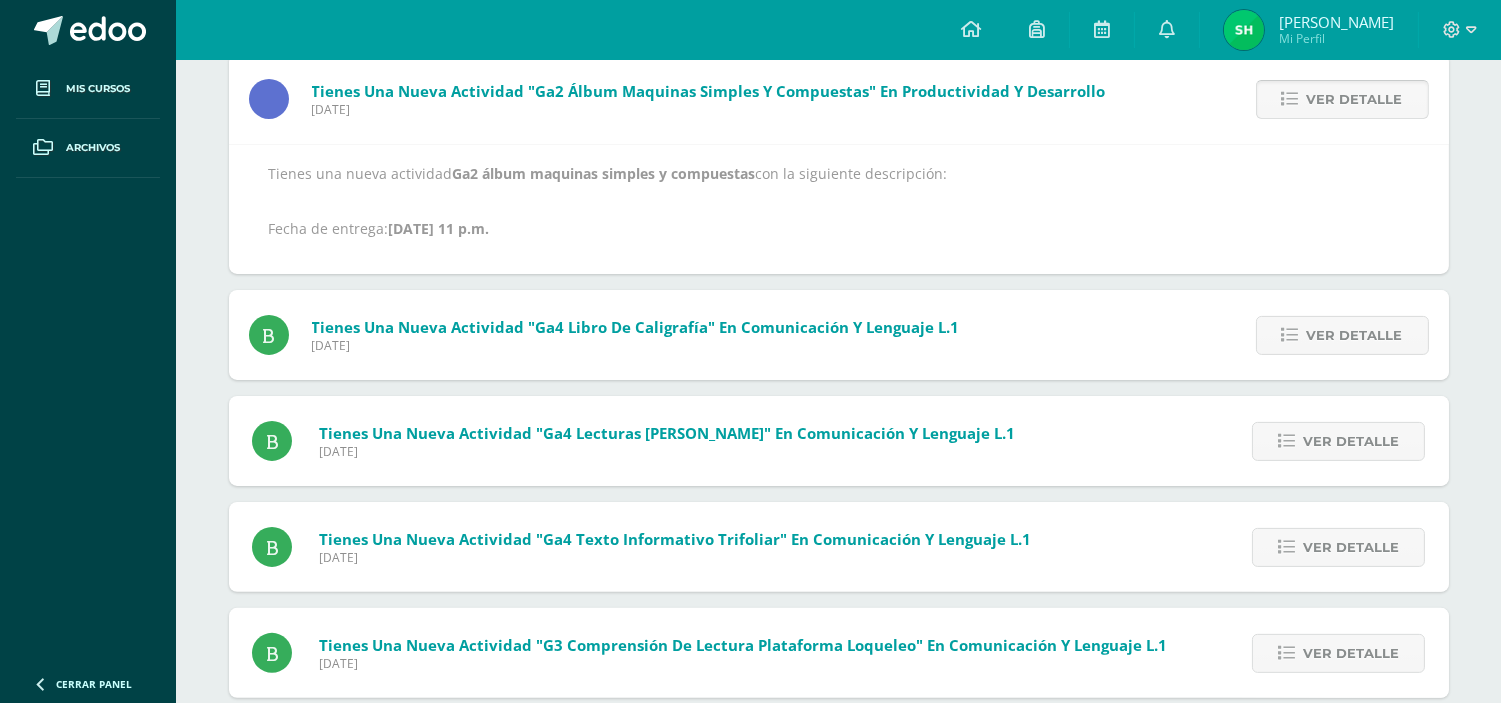 scroll, scrollTop: 1107, scrollLeft: 0, axis: vertical 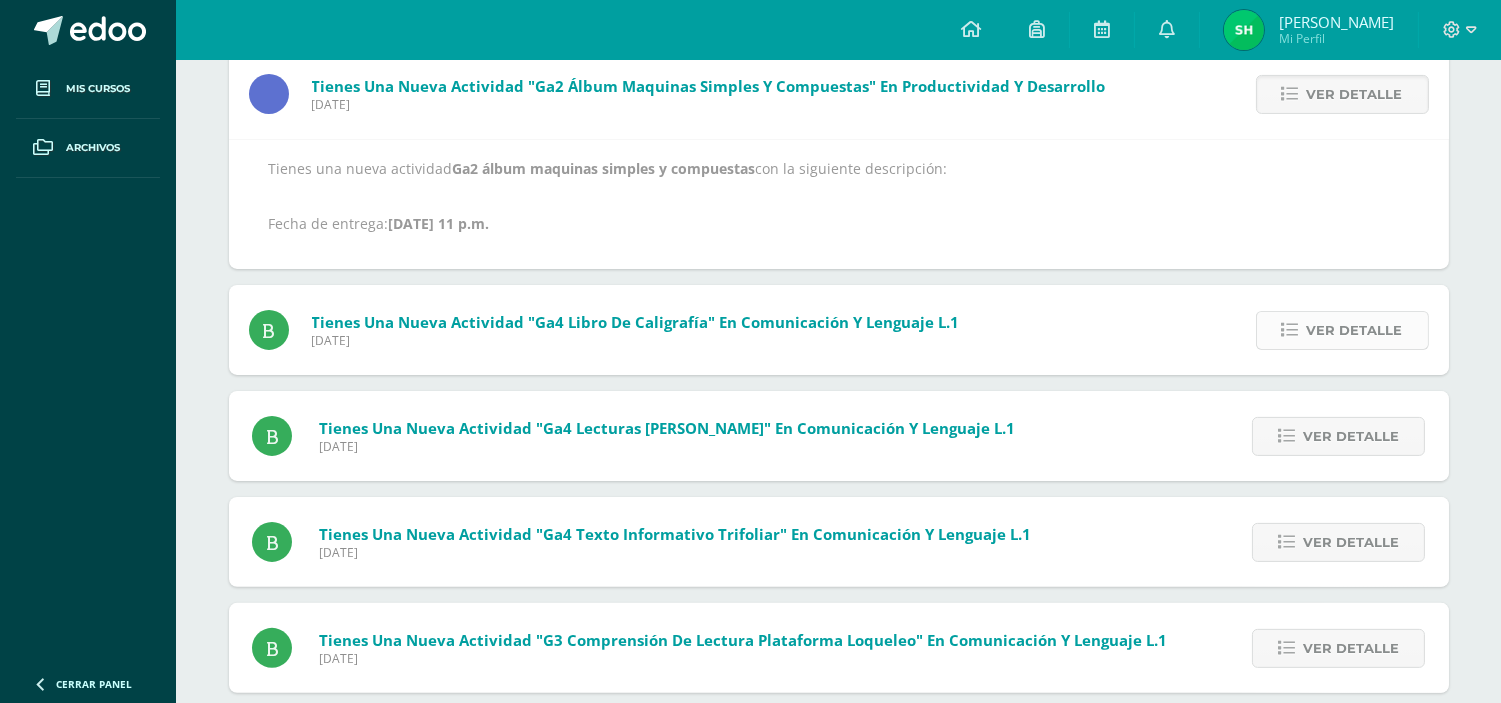 click on "Ver detalle" at bounding box center [1342, 330] 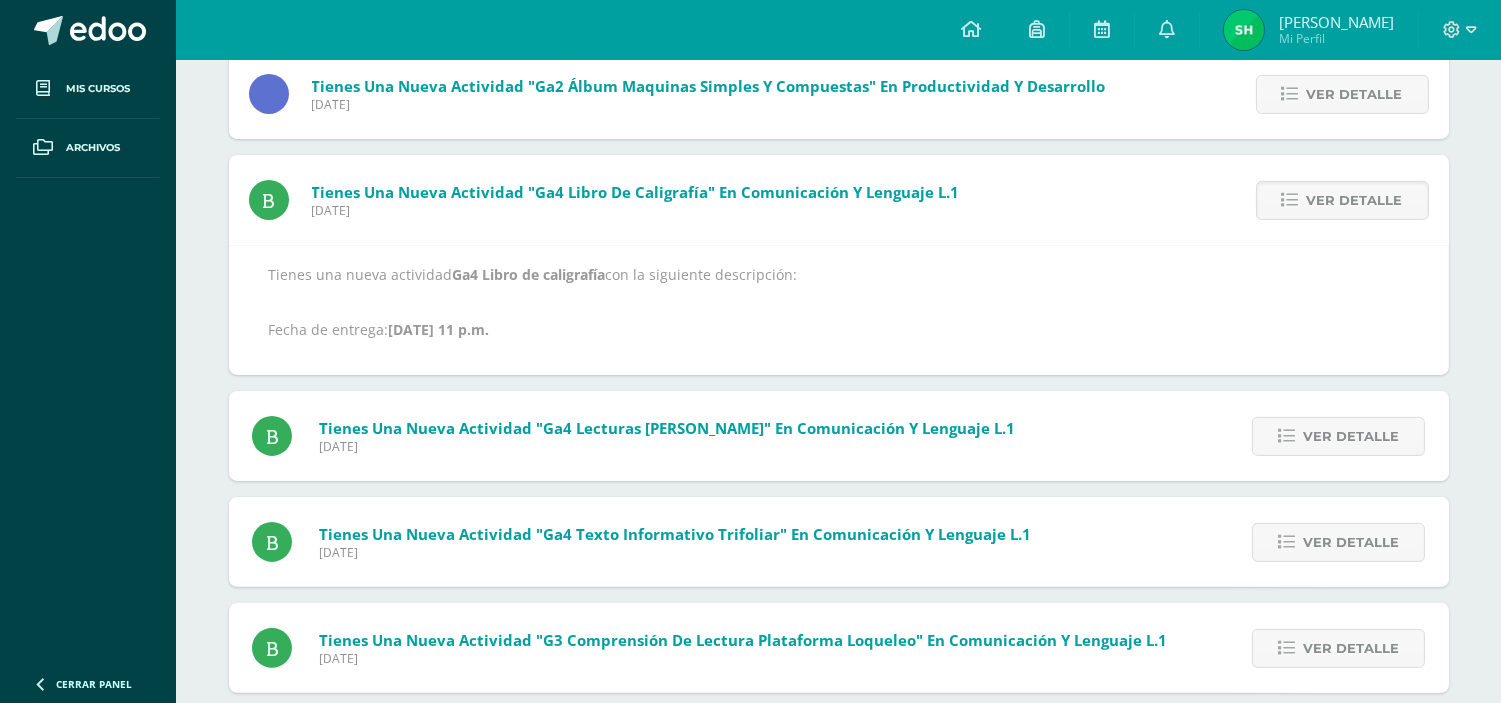 click on "Ver detalle" at bounding box center (1335, 436) 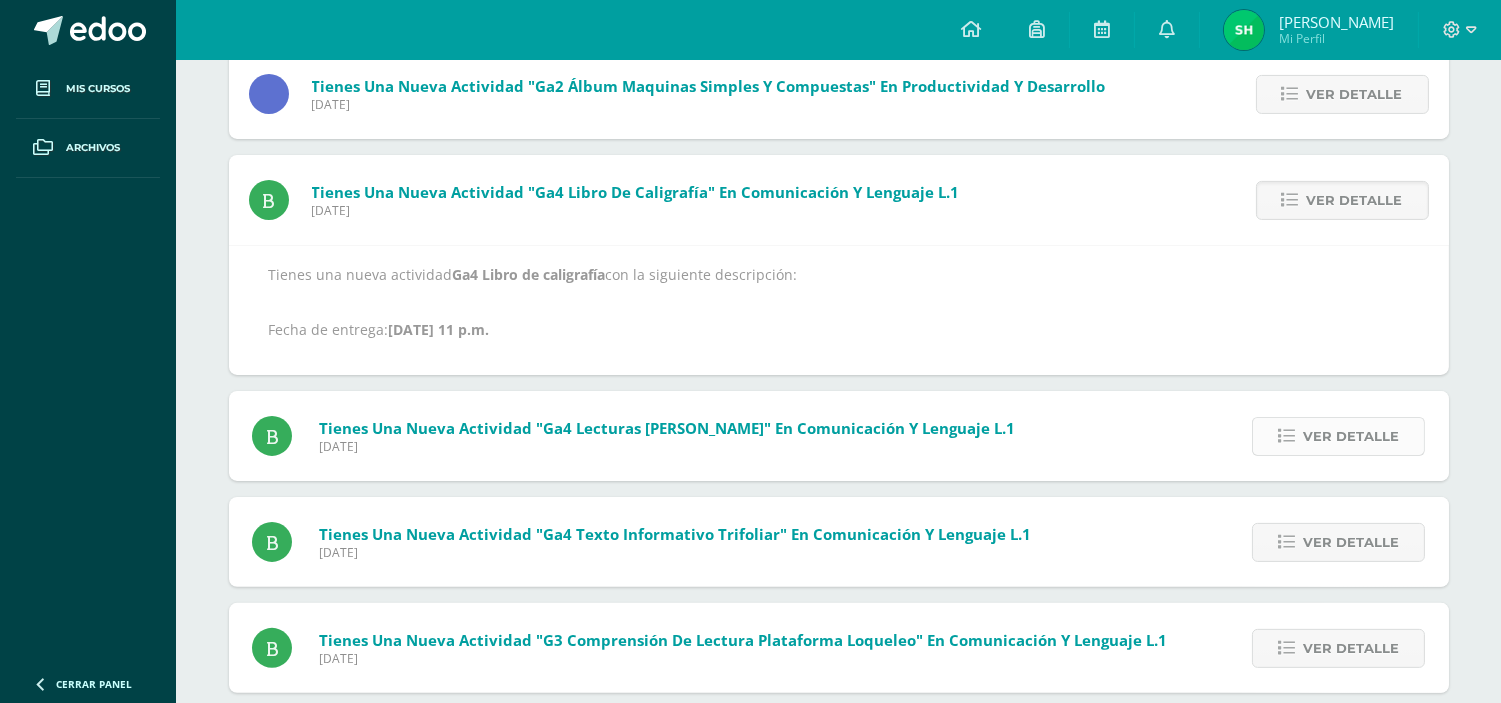 click on "Ver detalle" at bounding box center (1351, 436) 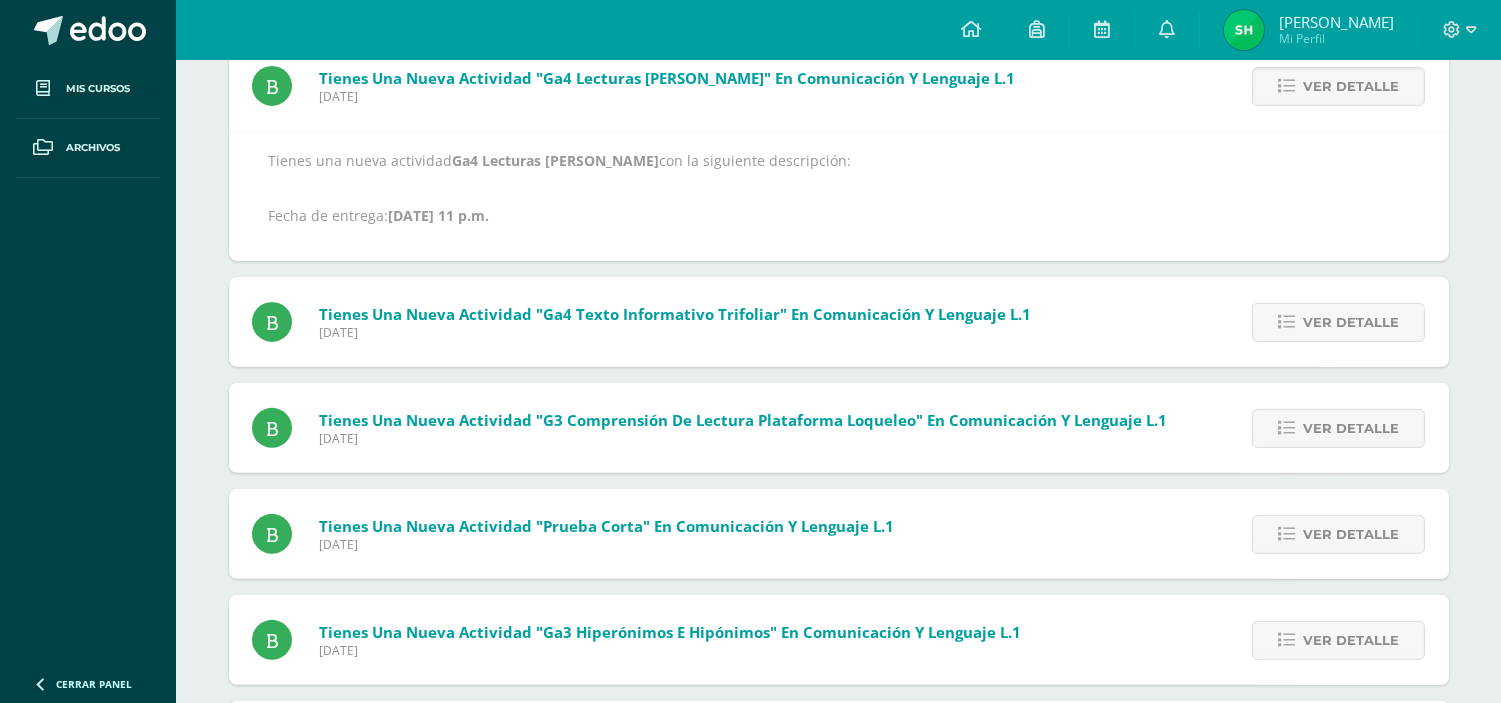 scroll, scrollTop: 1330, scrollLeft: 0, axis: vertical 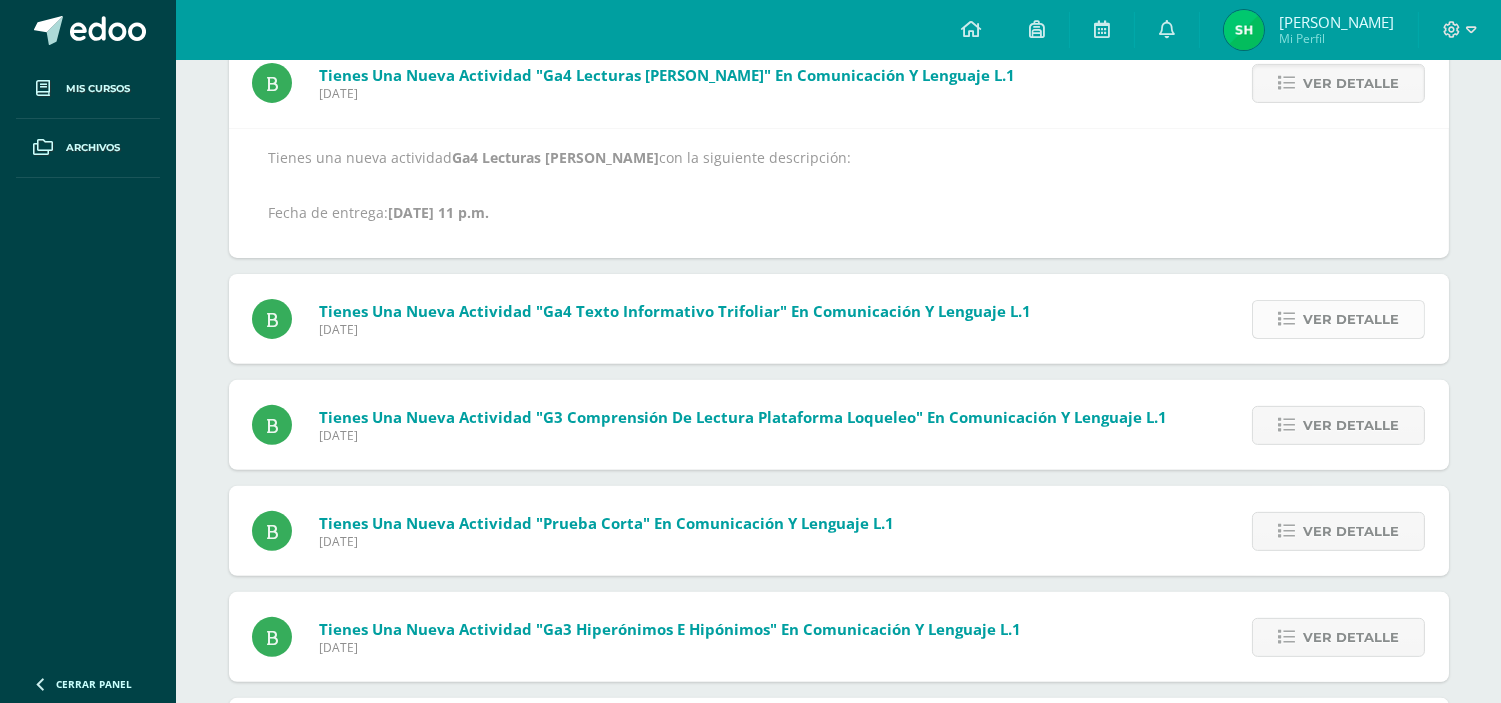click at bounding box center (1286, 319) 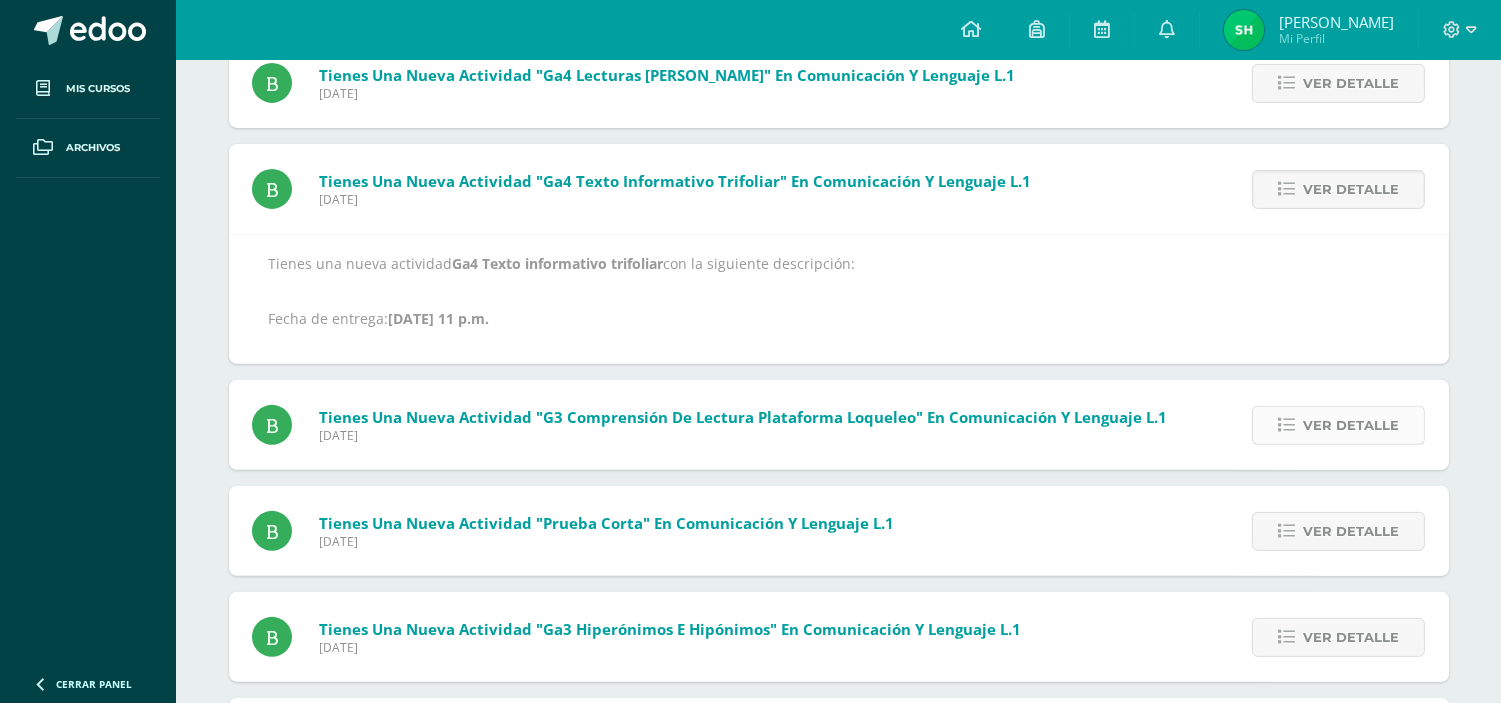 click at bounding box center [1286, 425] 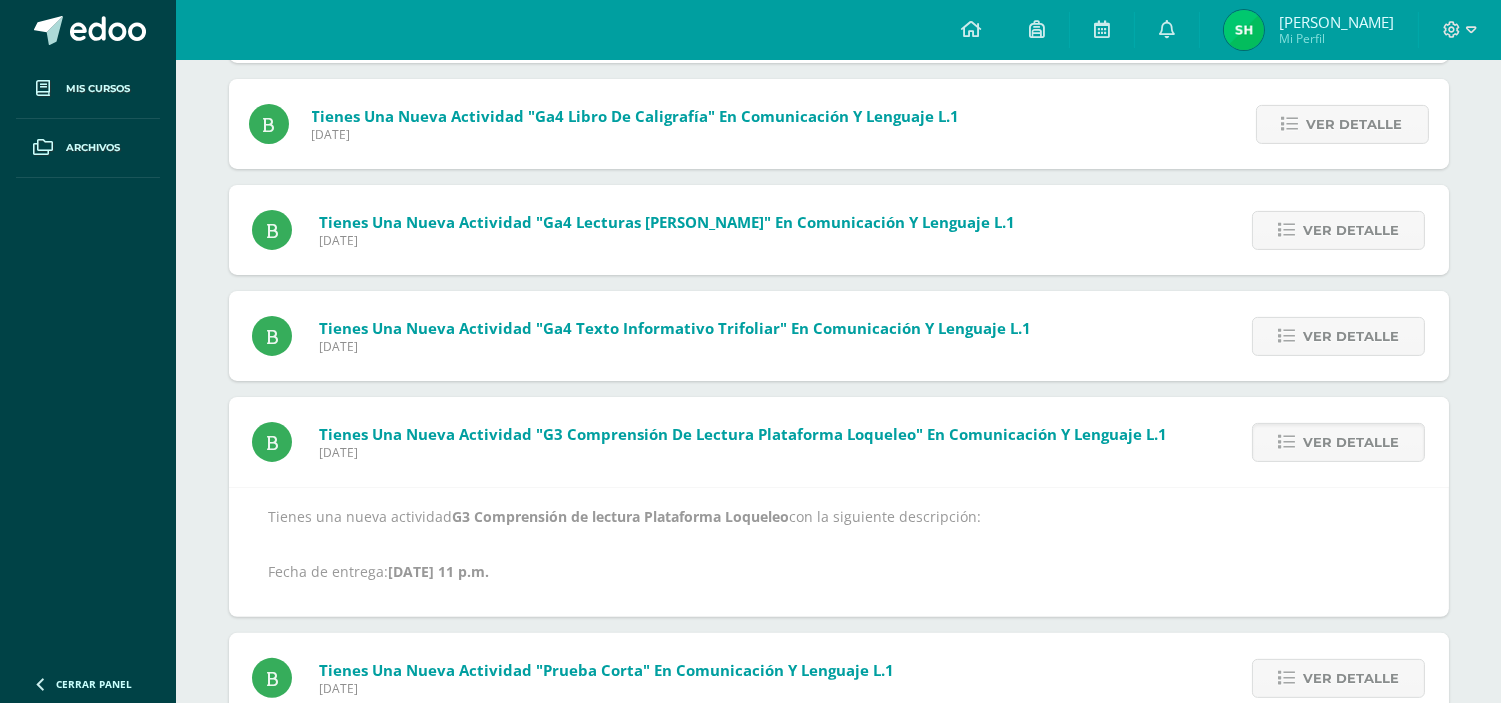 scroll, scrollTop: 1107, scrollLeft: 0, axis: vertical 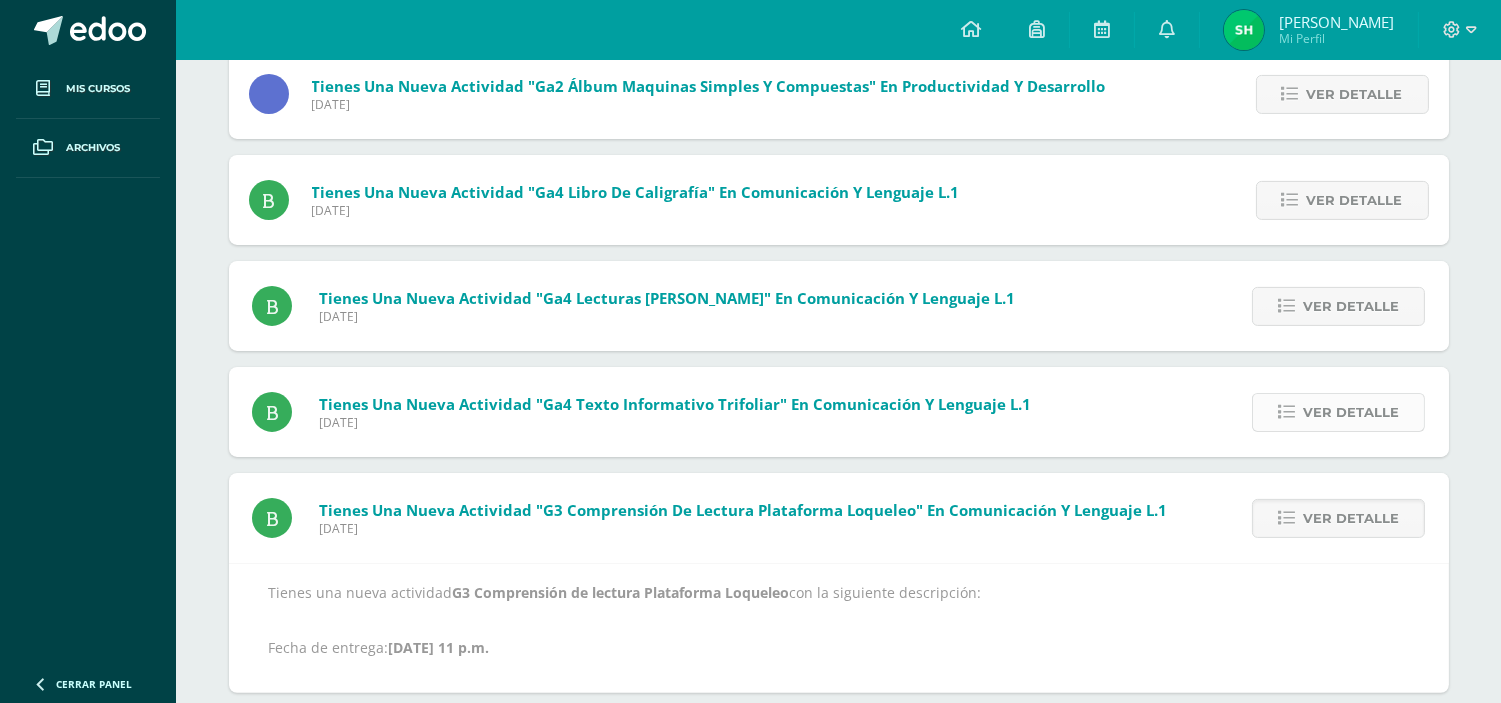 click at bounding box center (1286, 412) 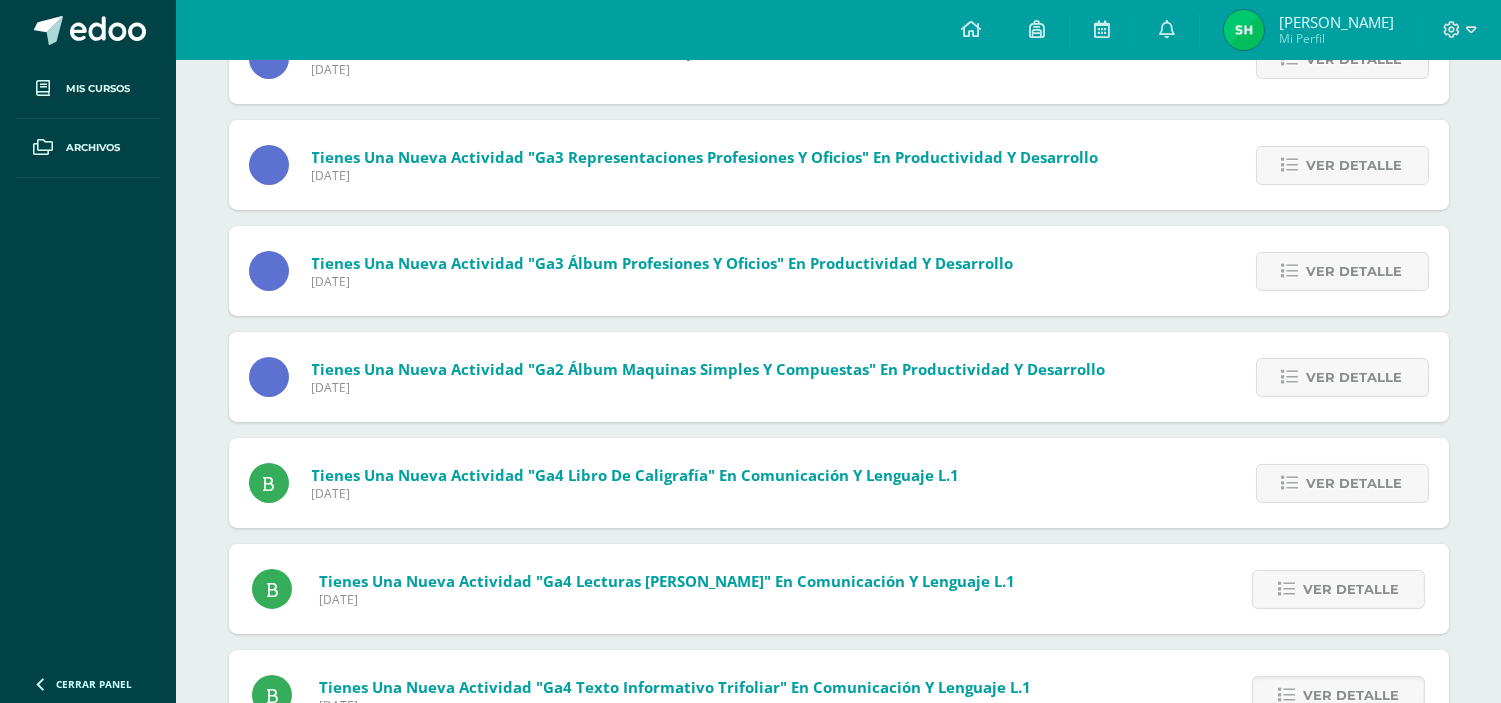 scroll, scrollTop: 663, scrollLeft: 0, axis: vertical 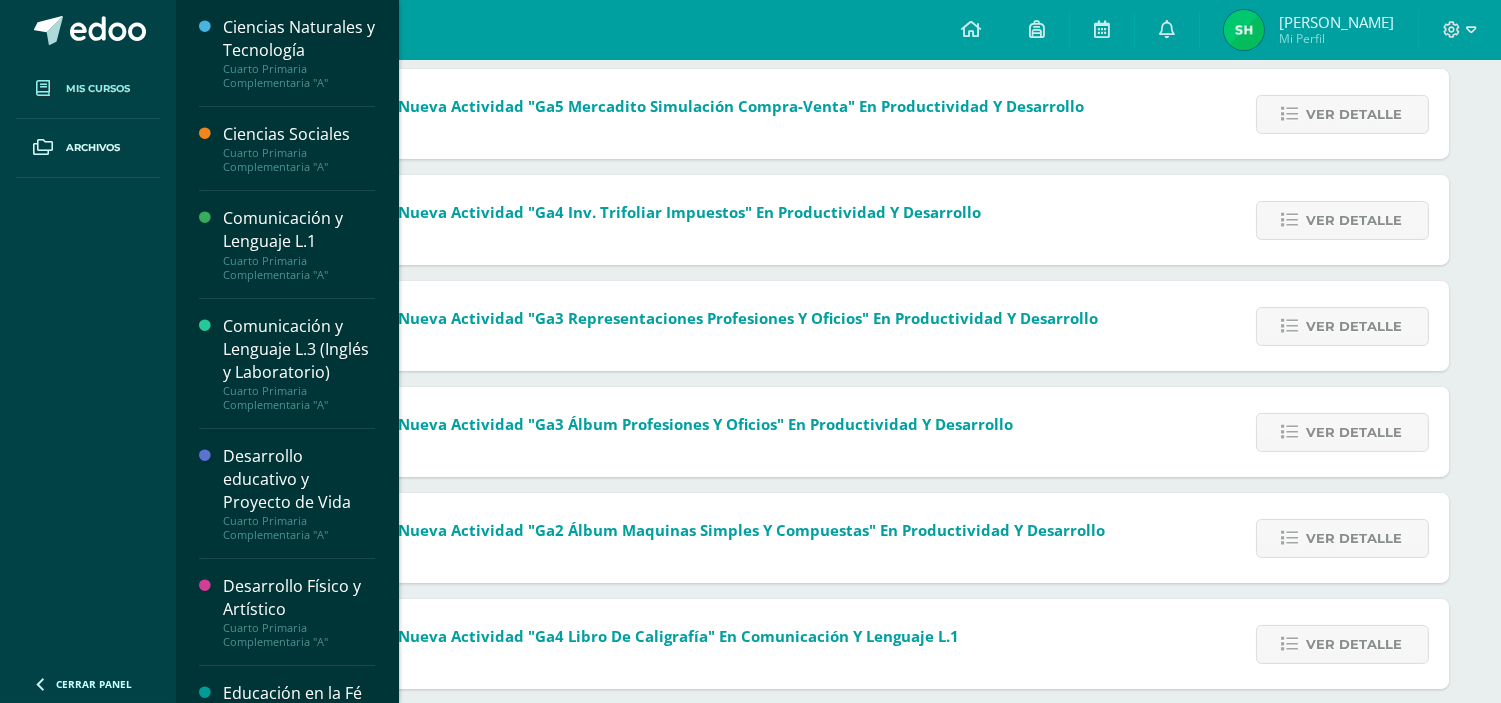 click on "Mis cursos" at bounding box center (98, 89) 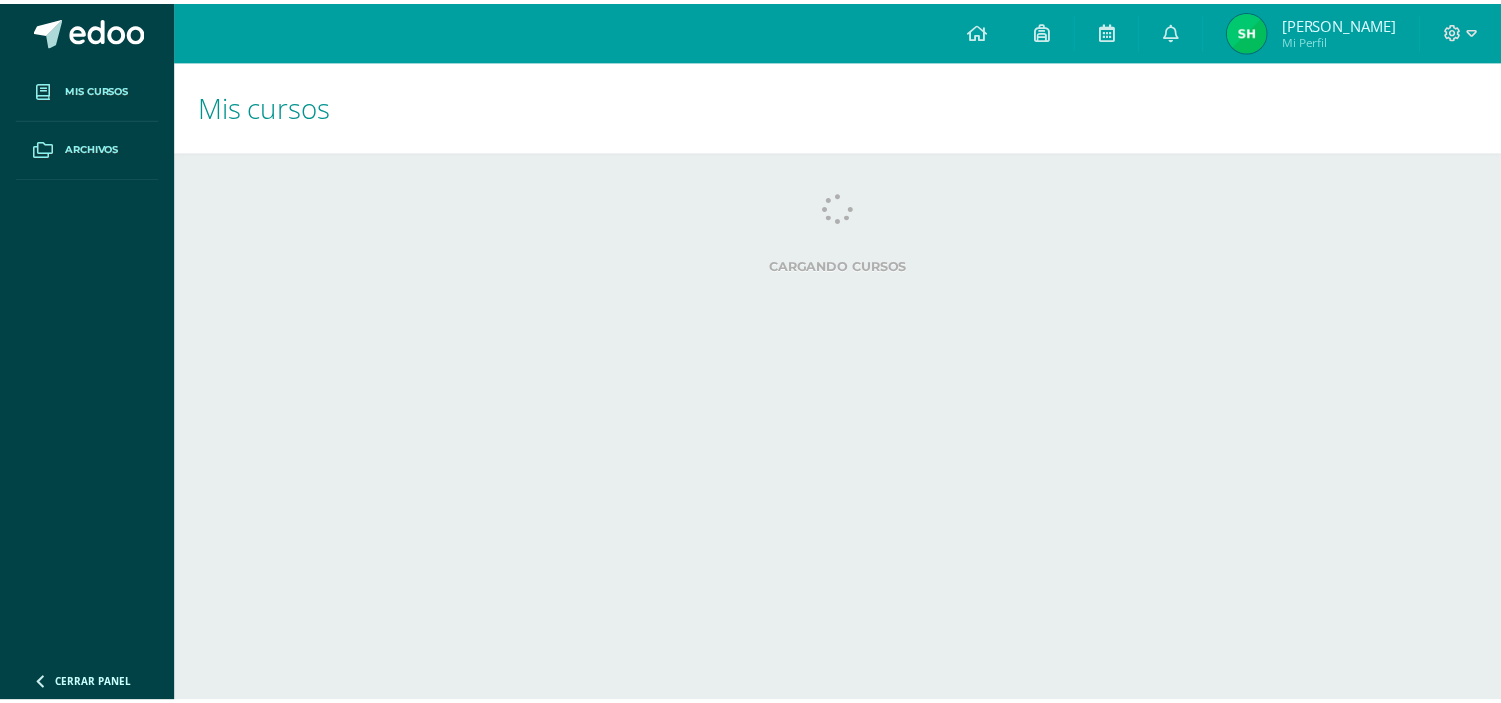 scroll, scrollTop: 0, scrollLeft: 0, axis: both 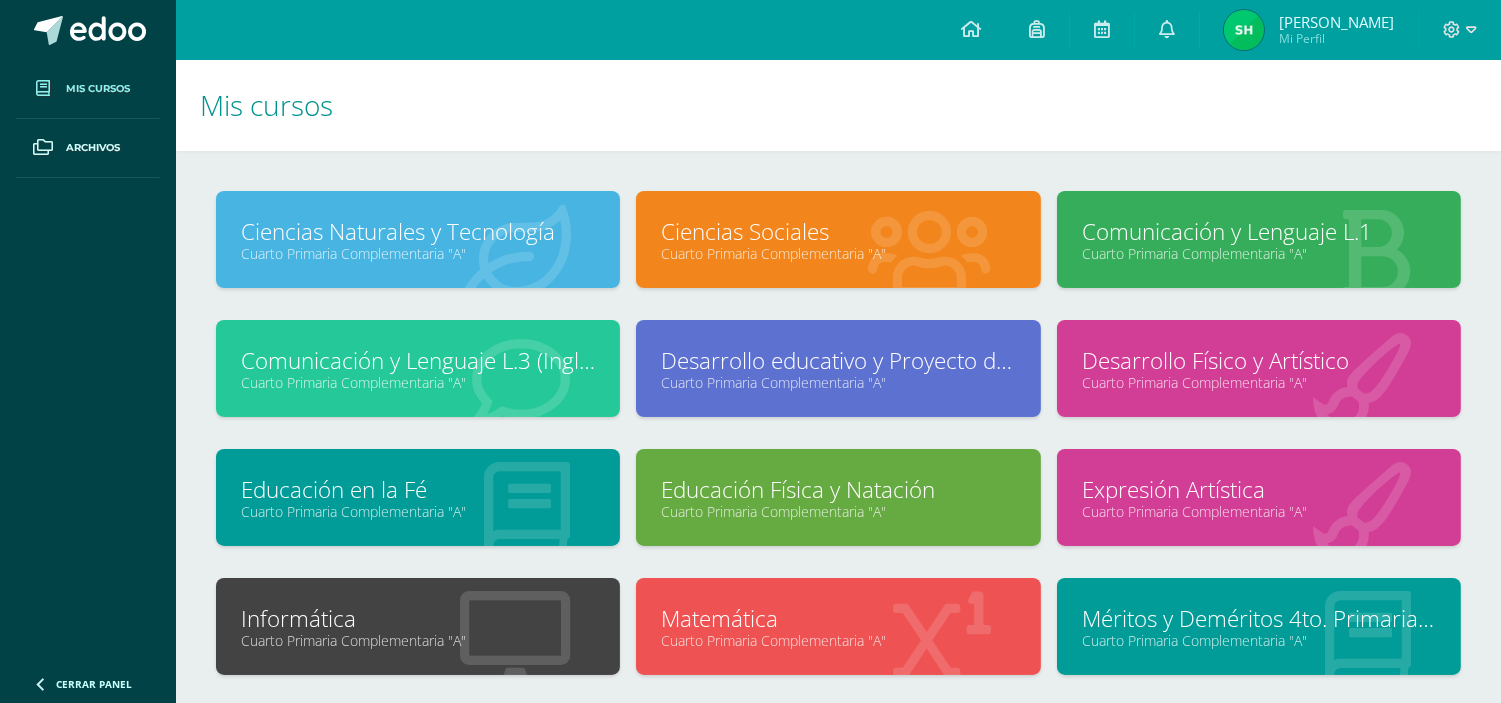 click on "Comunicación y Lenguaje L.3 (Inglés y Laboratorio)" at bounding box center [418, 360] 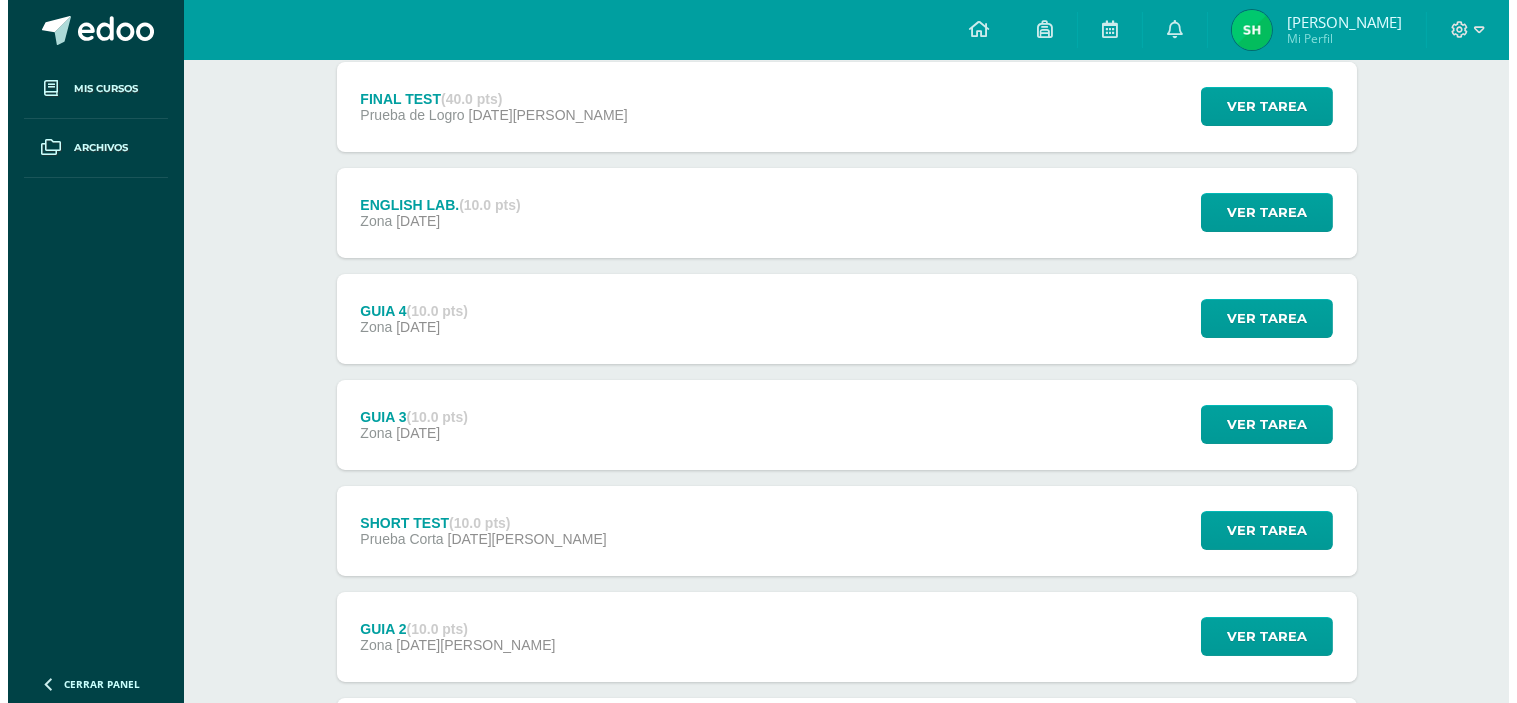 scroll, scrollTop: 265, scrollLeft: 0, axis: vertical 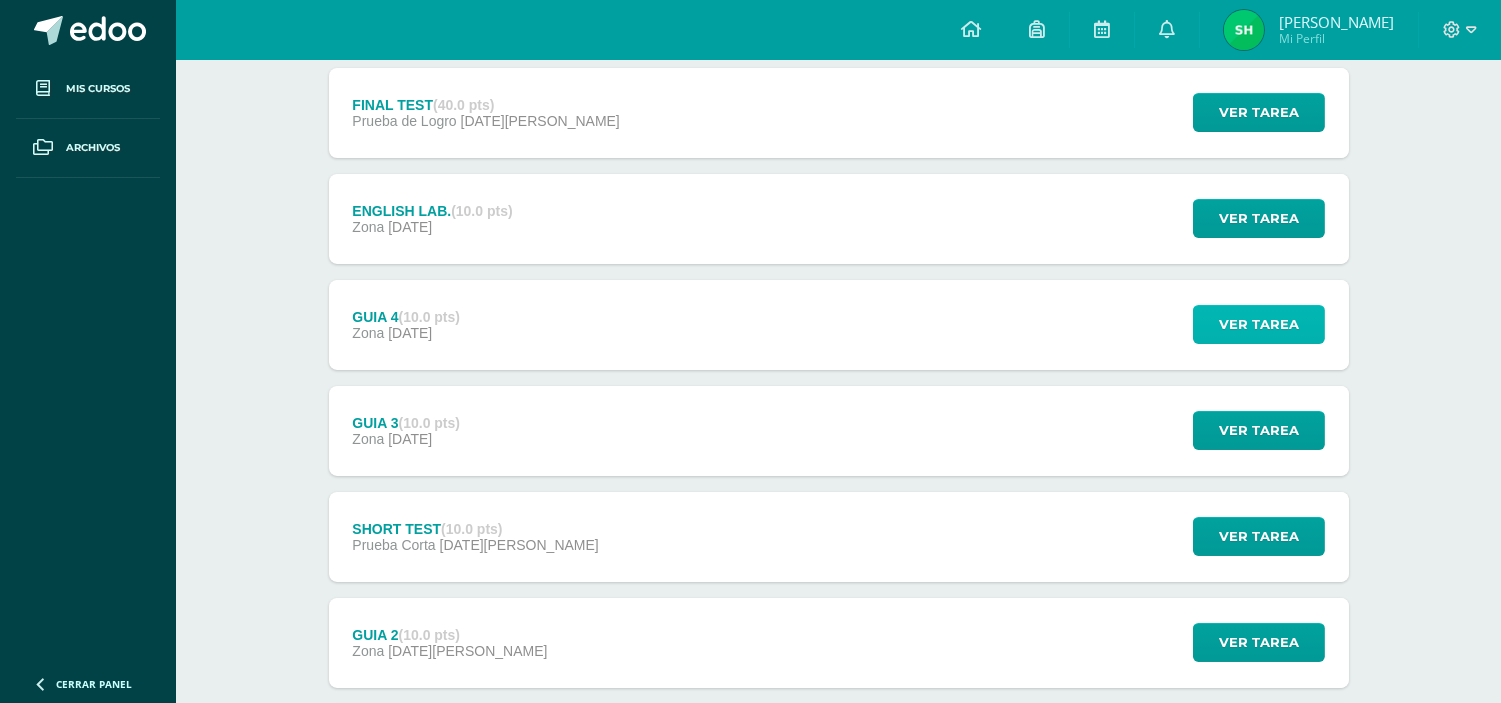 click on "Ver tarea" at bounding box center [1259, 324] 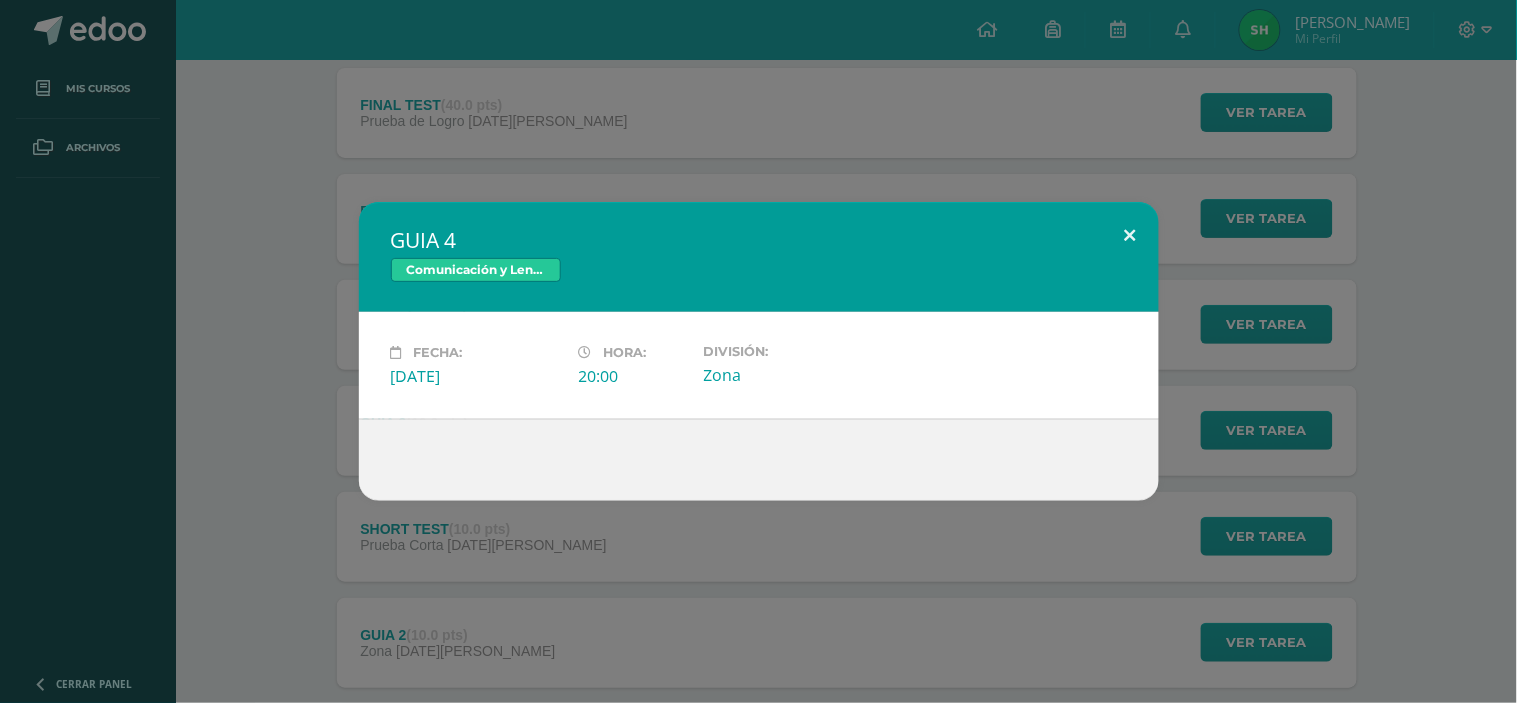 click at bounding box center (1130, 236) 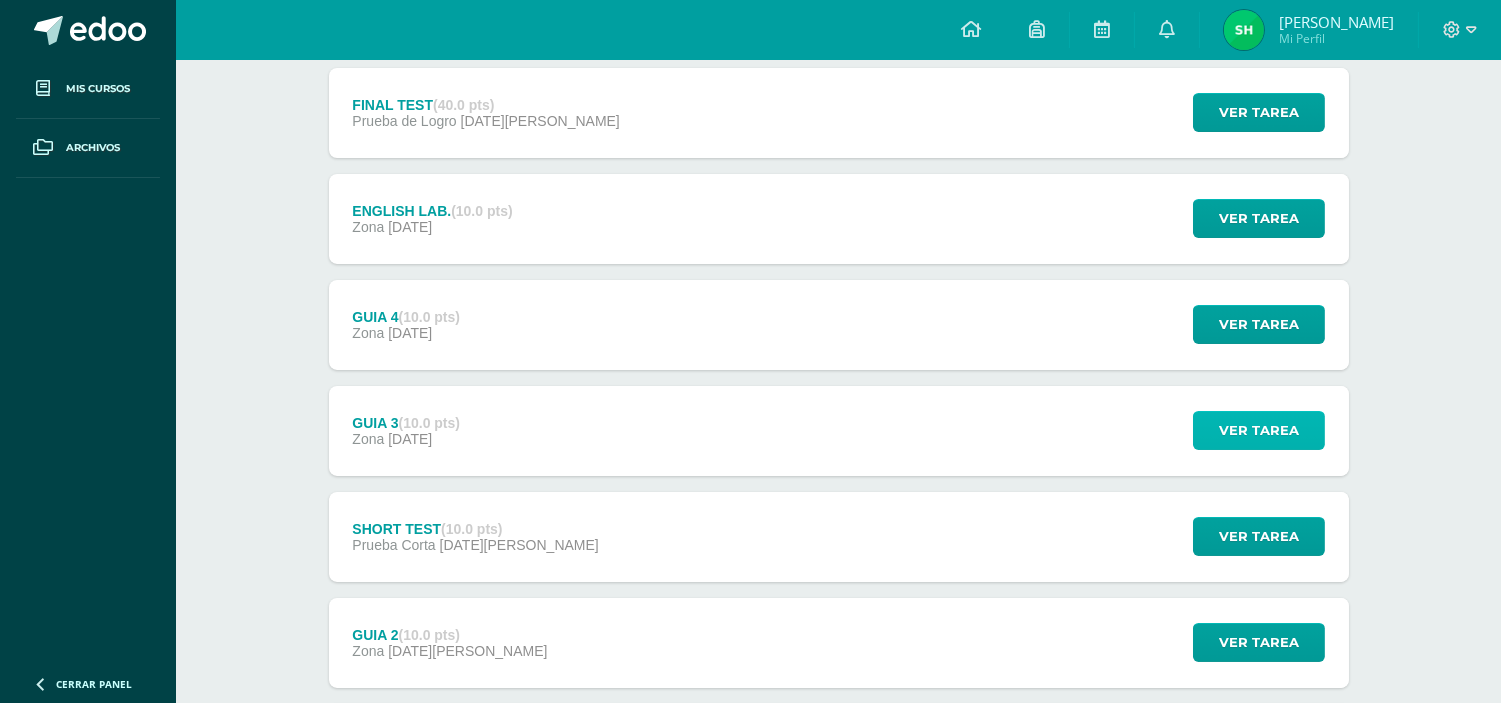 click on "Ver tarea" at bounding box center (1259, 430) 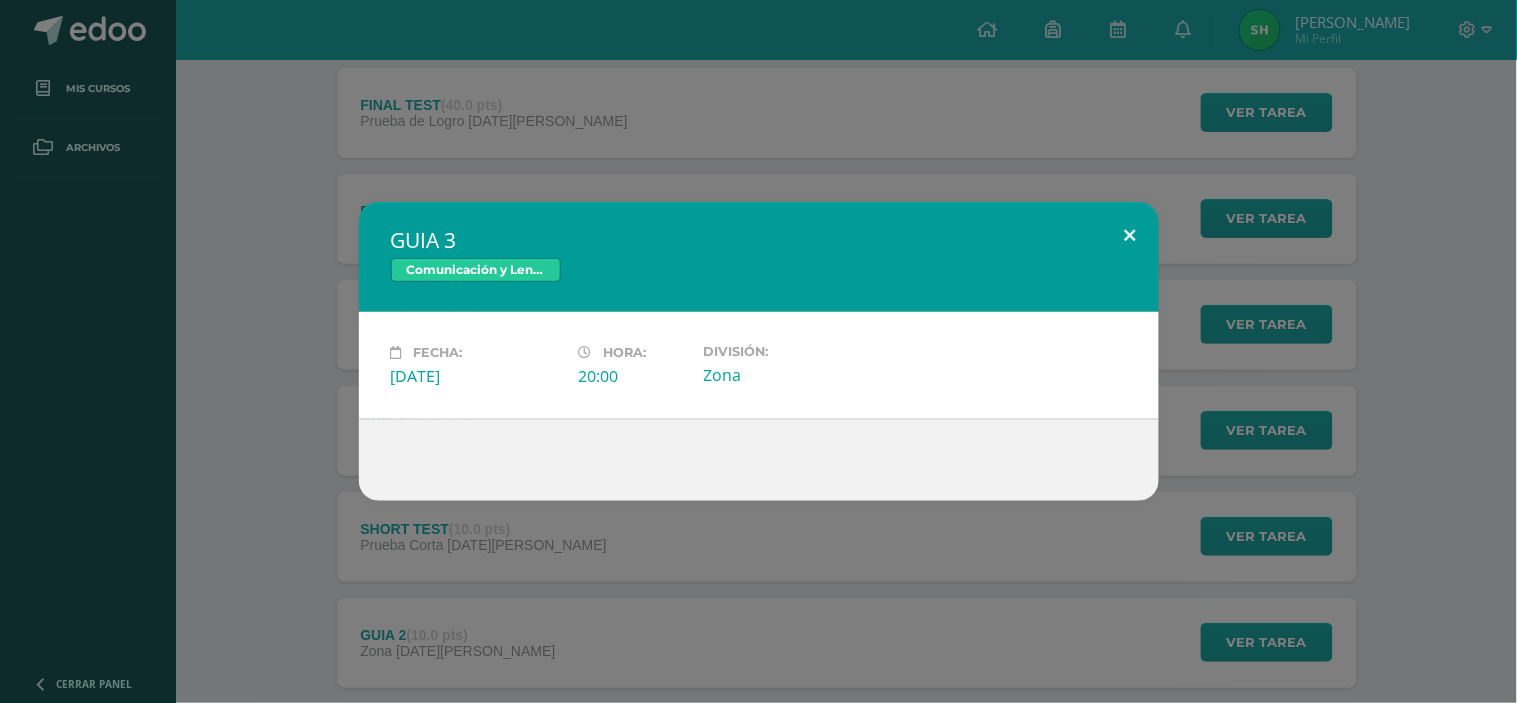 click at bounding box center (1130, 236) 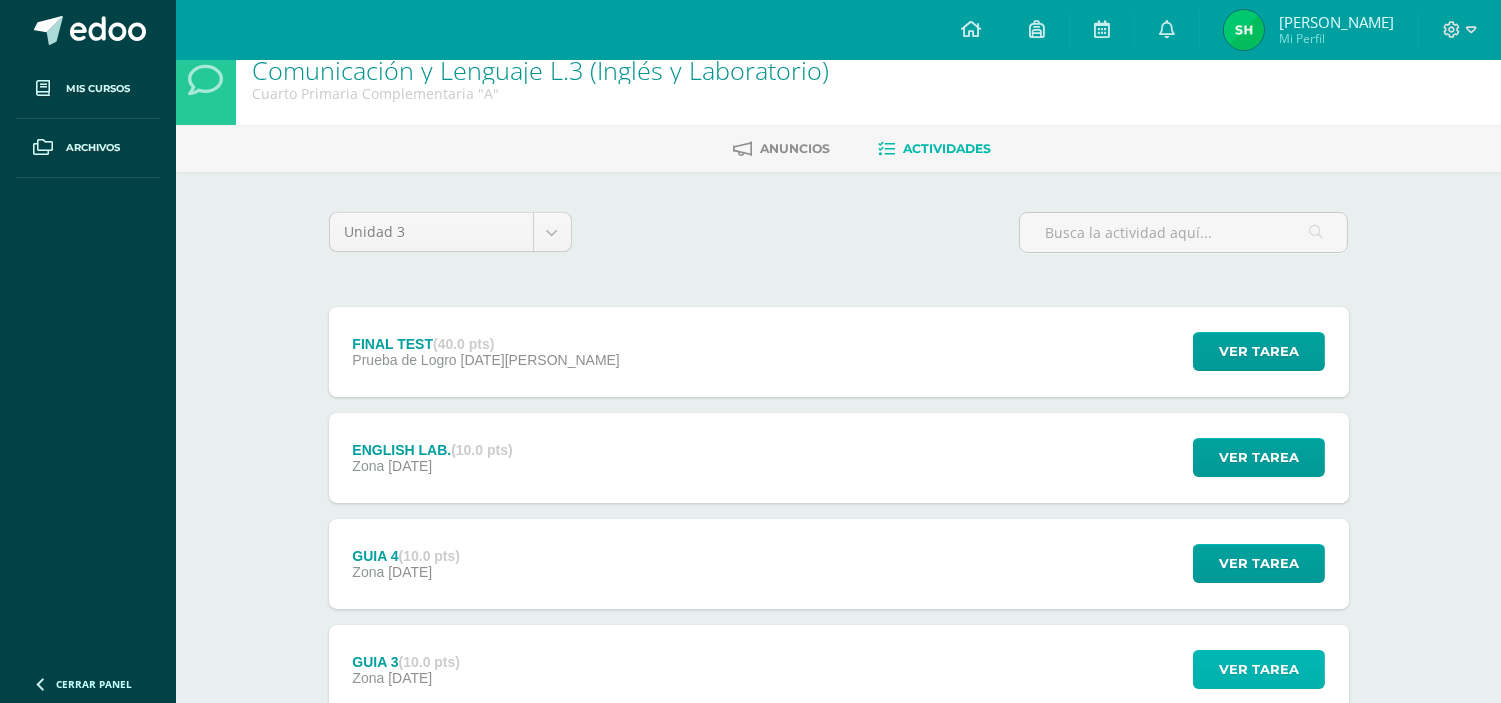 scroll, scrollTop: 0, scrollLeft: 0, axis: both 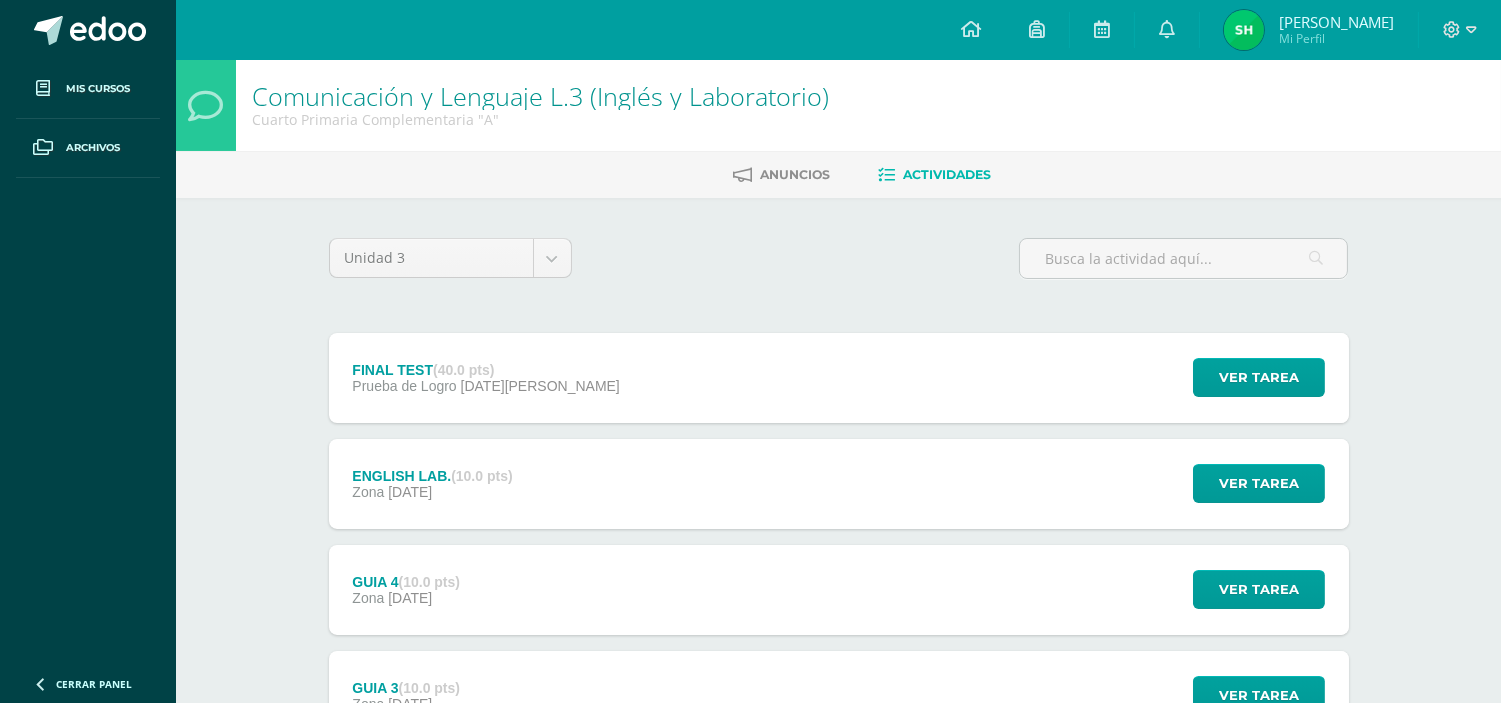 click on "Actividades" at bounding box center [948, 174] 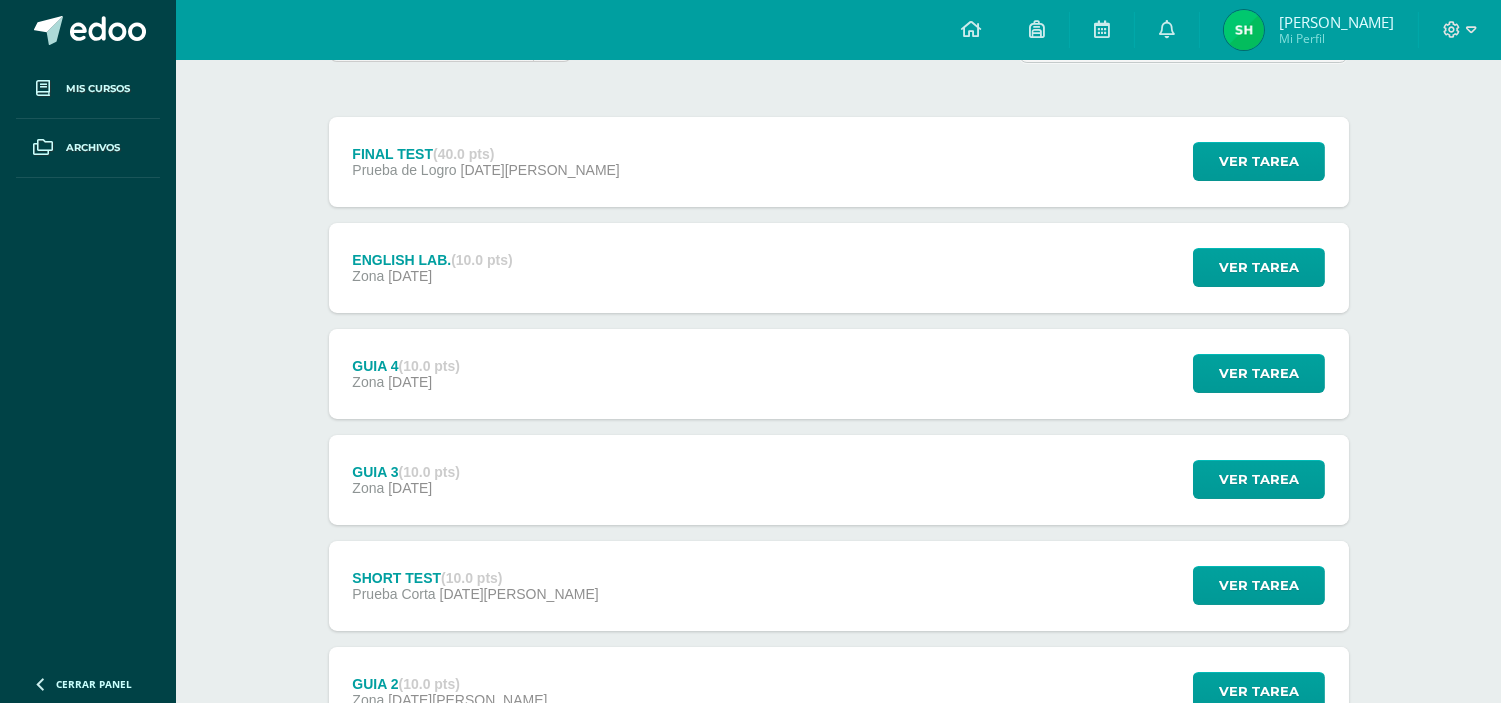 scroll, scrollTop: 222, scrollLeft: 0, axis: vertical 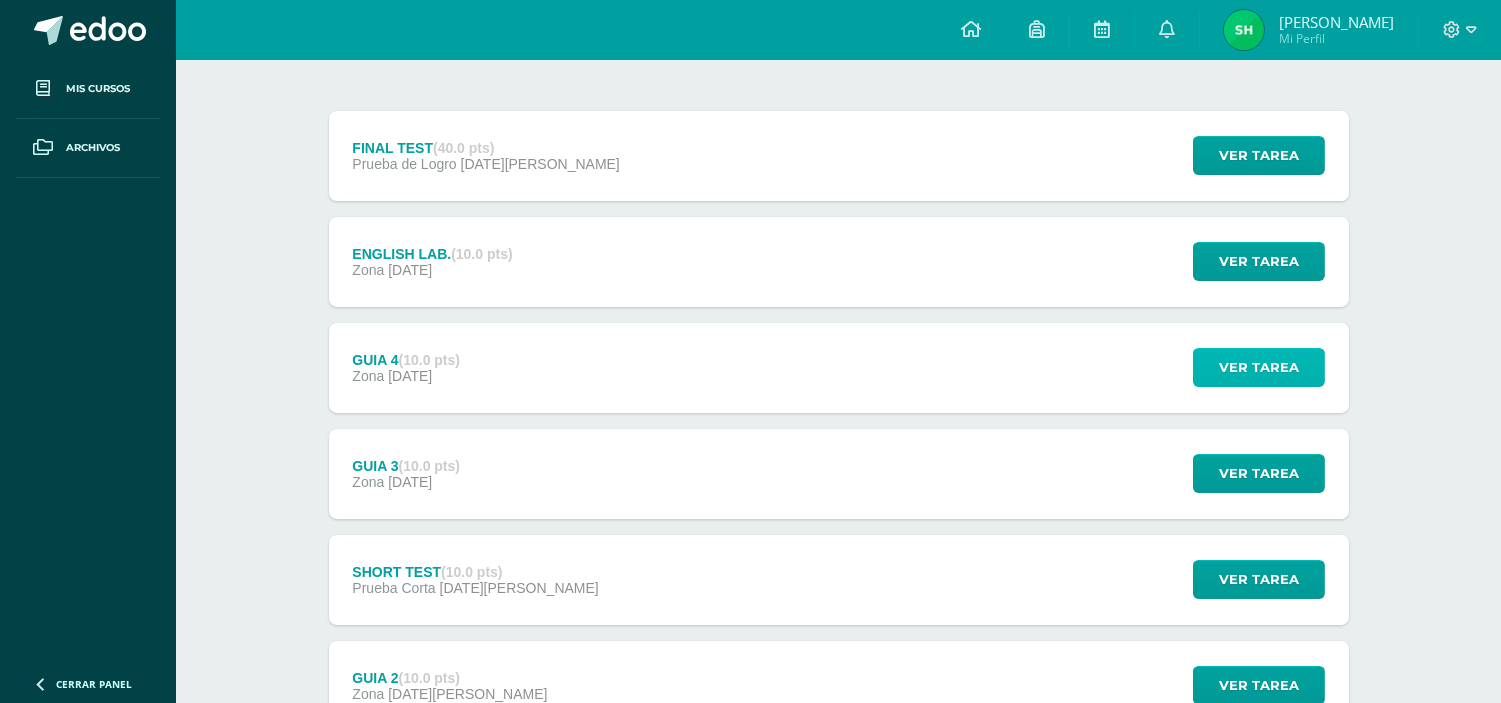 click on "Ver tarea" at bounding box center (1259, 367) 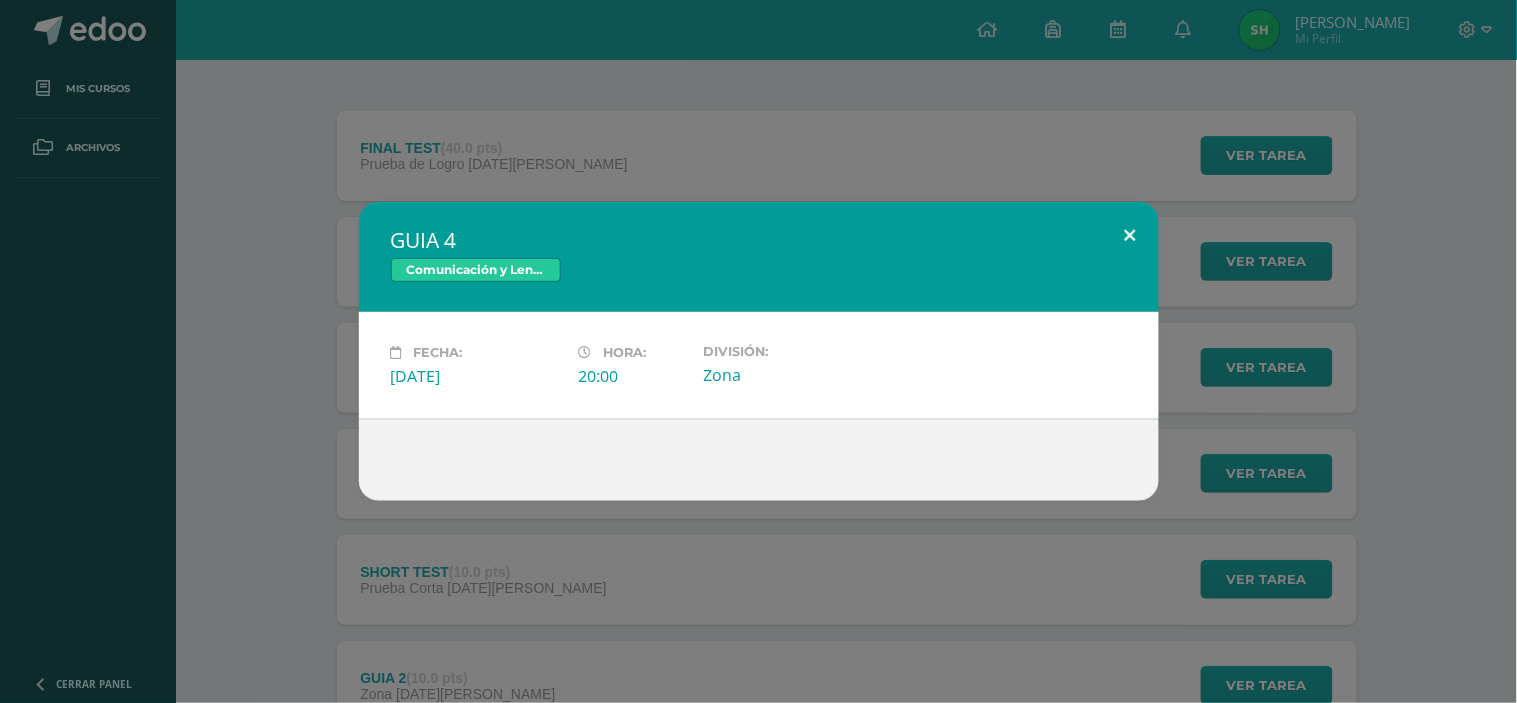 click at bounding box center [1130, 236] 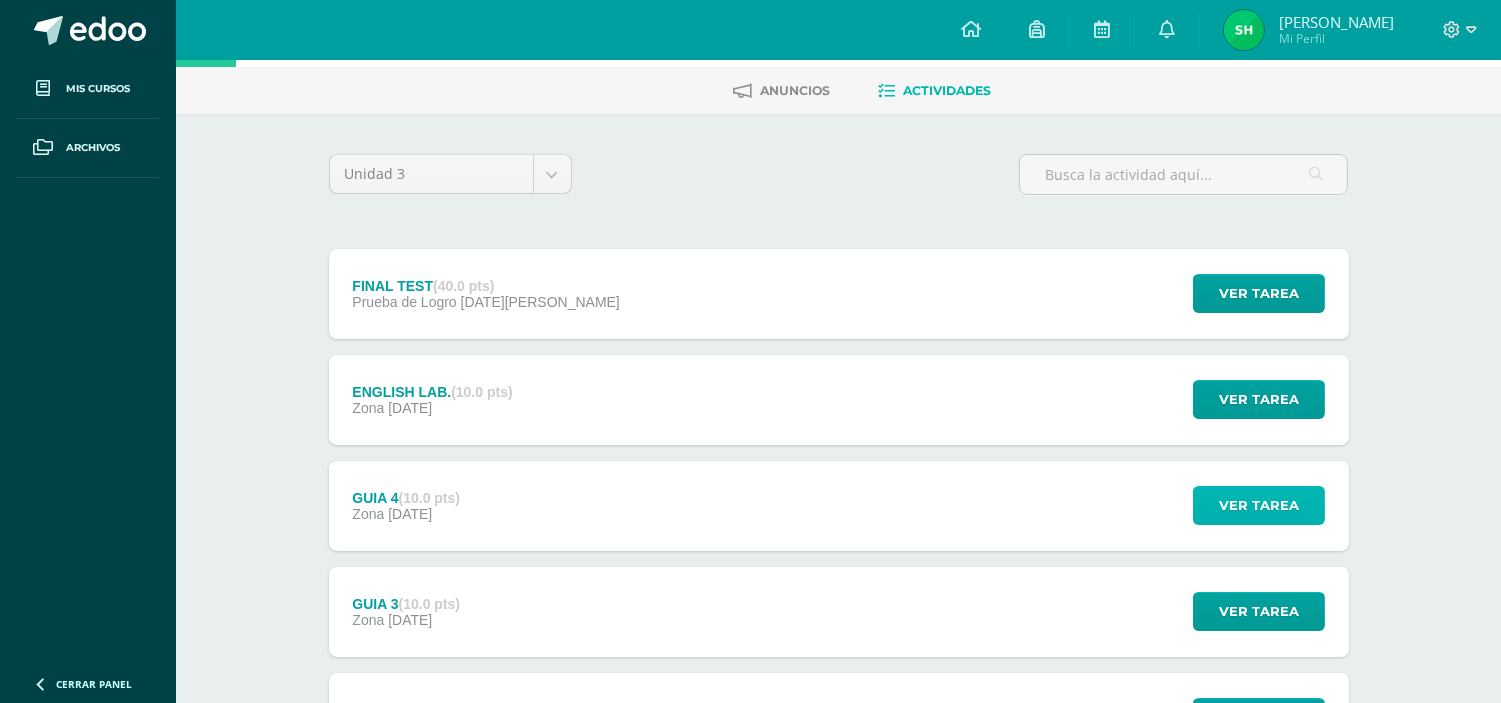 scroll, scrollTop: 0, scrollLeft: 0, axis: both 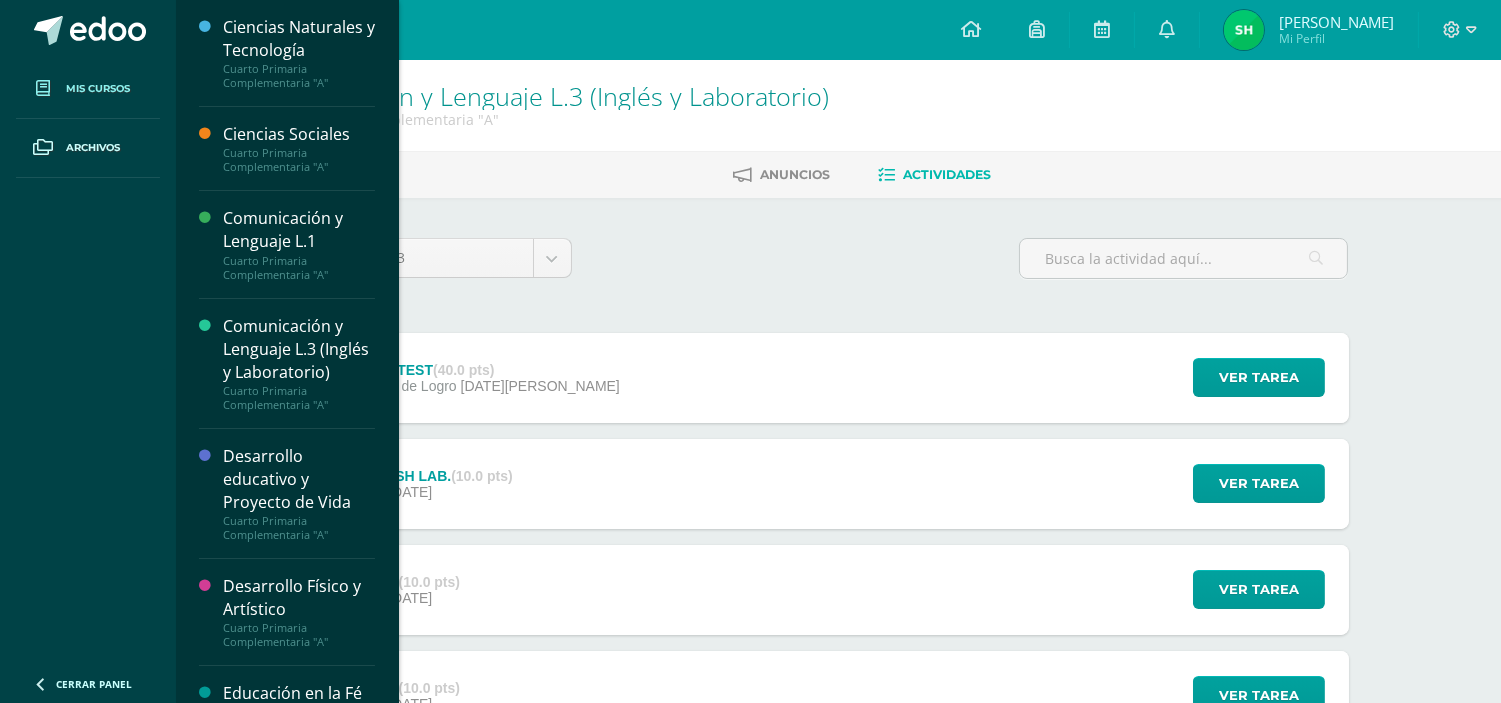 click on "Mis cursos" at bounding box center (98, 89) 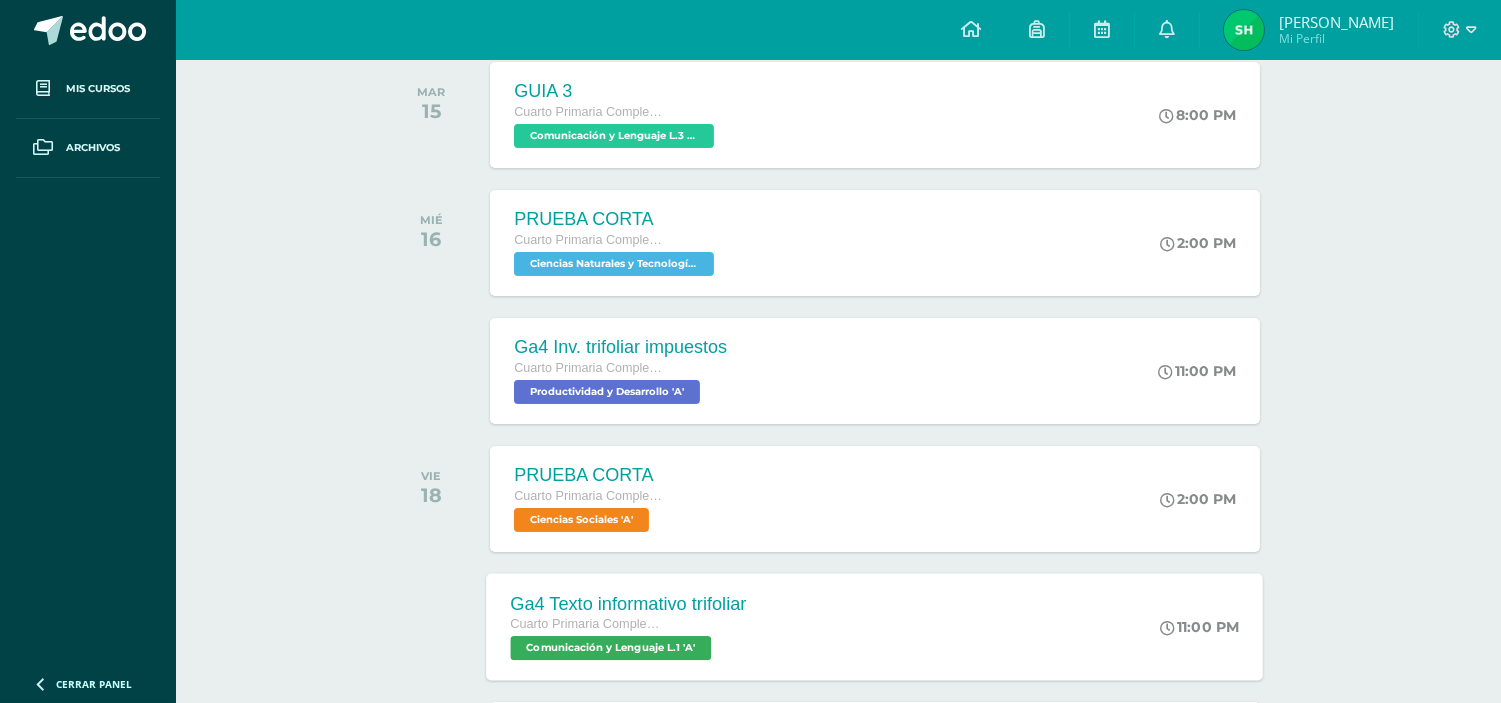 scroll, scrollTop: 444, scrollLeft: 0, axis: vertical 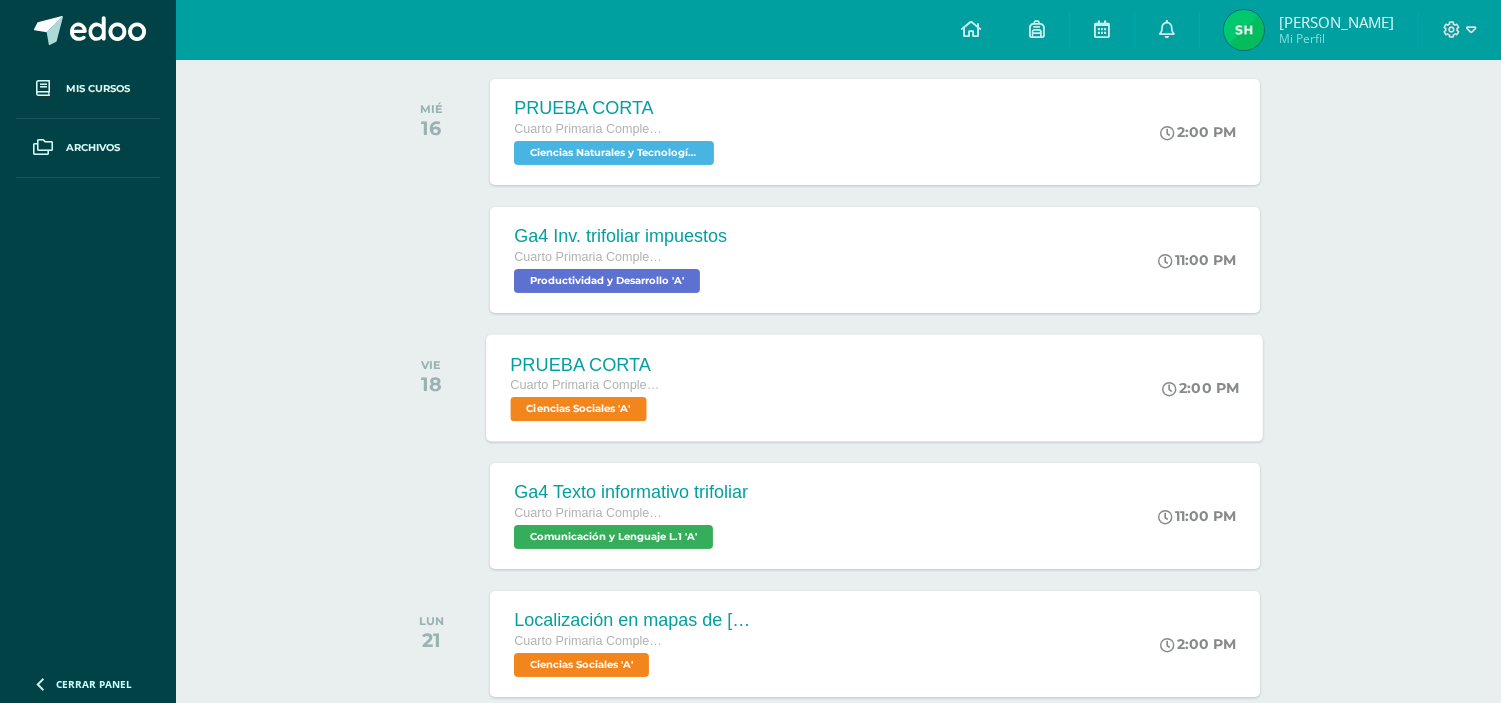 click on "Ciencias Sociales 'A'" at bounding box center [579, 409] 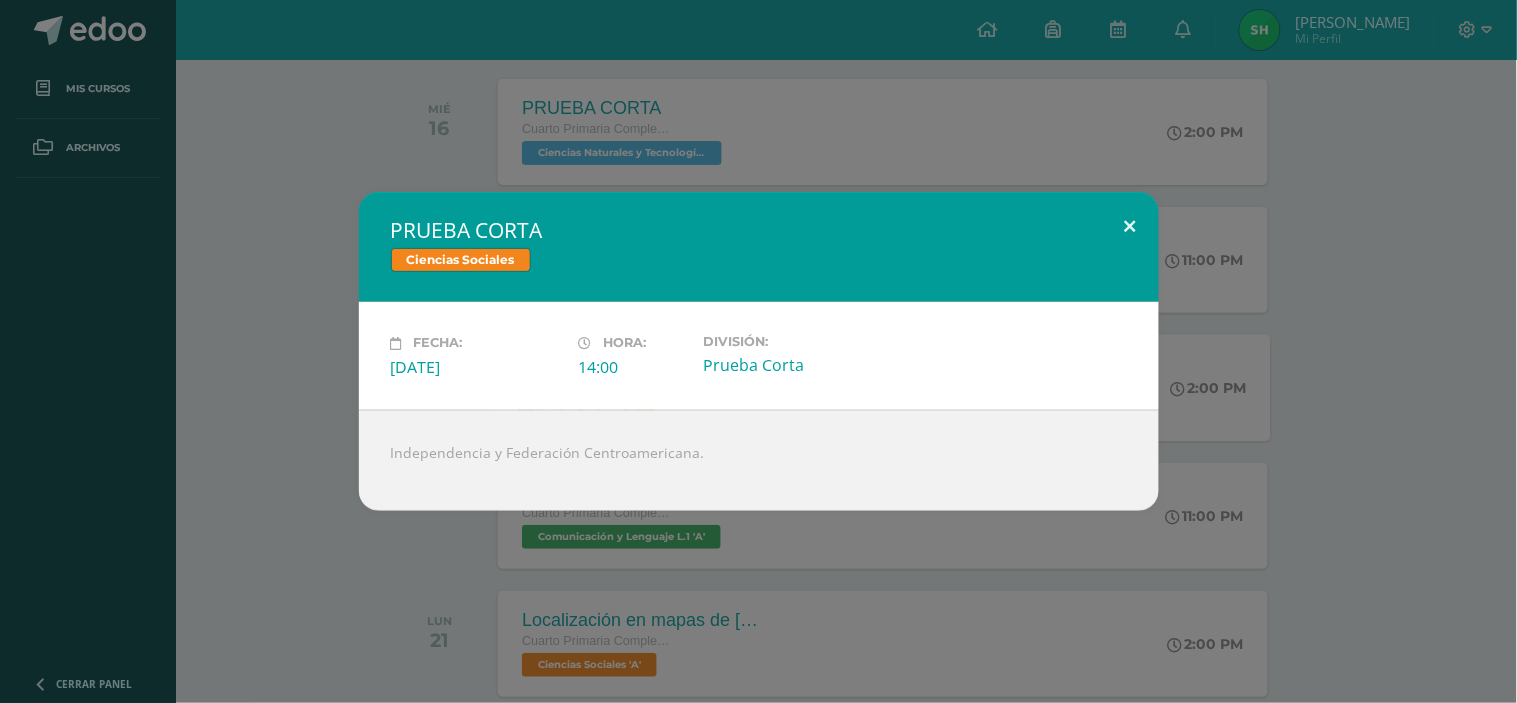 click at bounding box center (1130, 226) 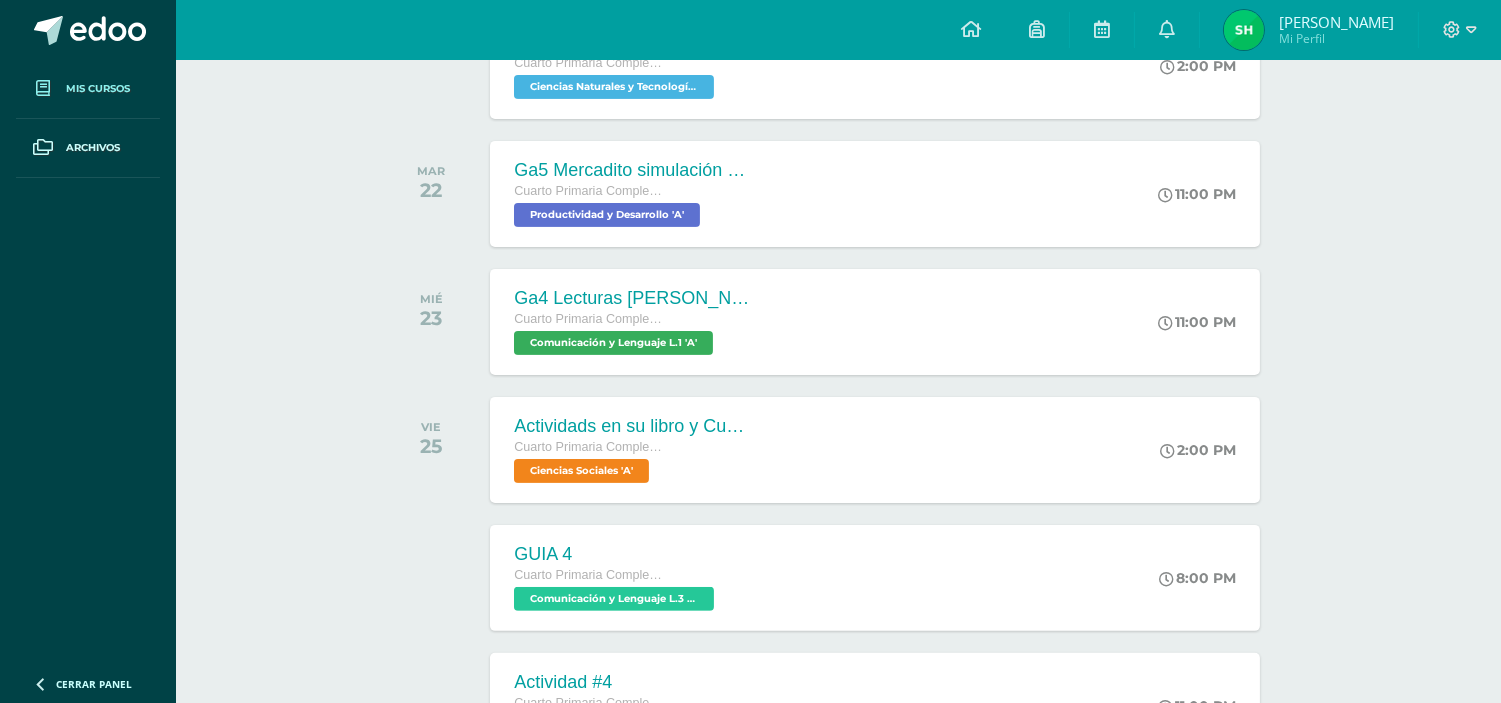 scroll, scrollTop: 1111, scrollLeft: 0, axis: vertical 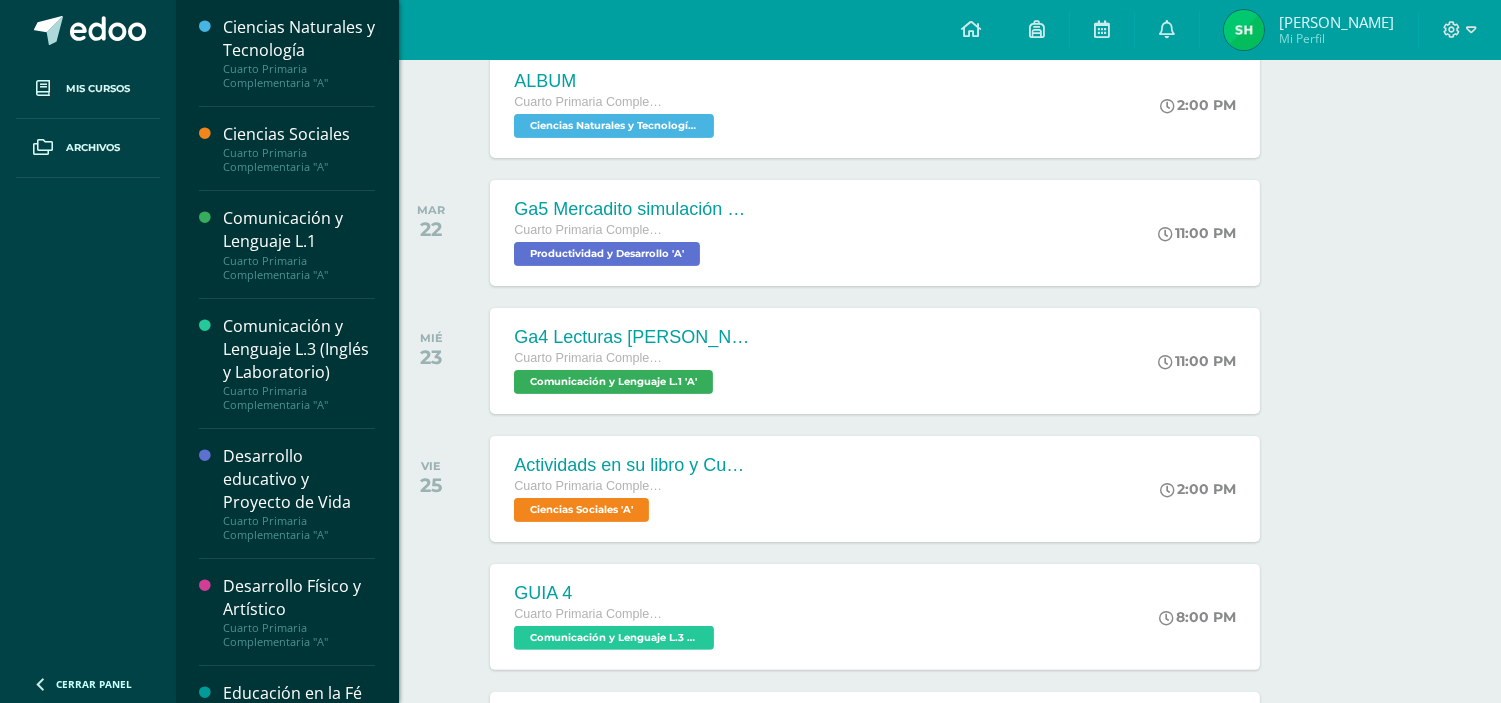 click on "Ciencias Sociales" at bounding box center [299, 134] 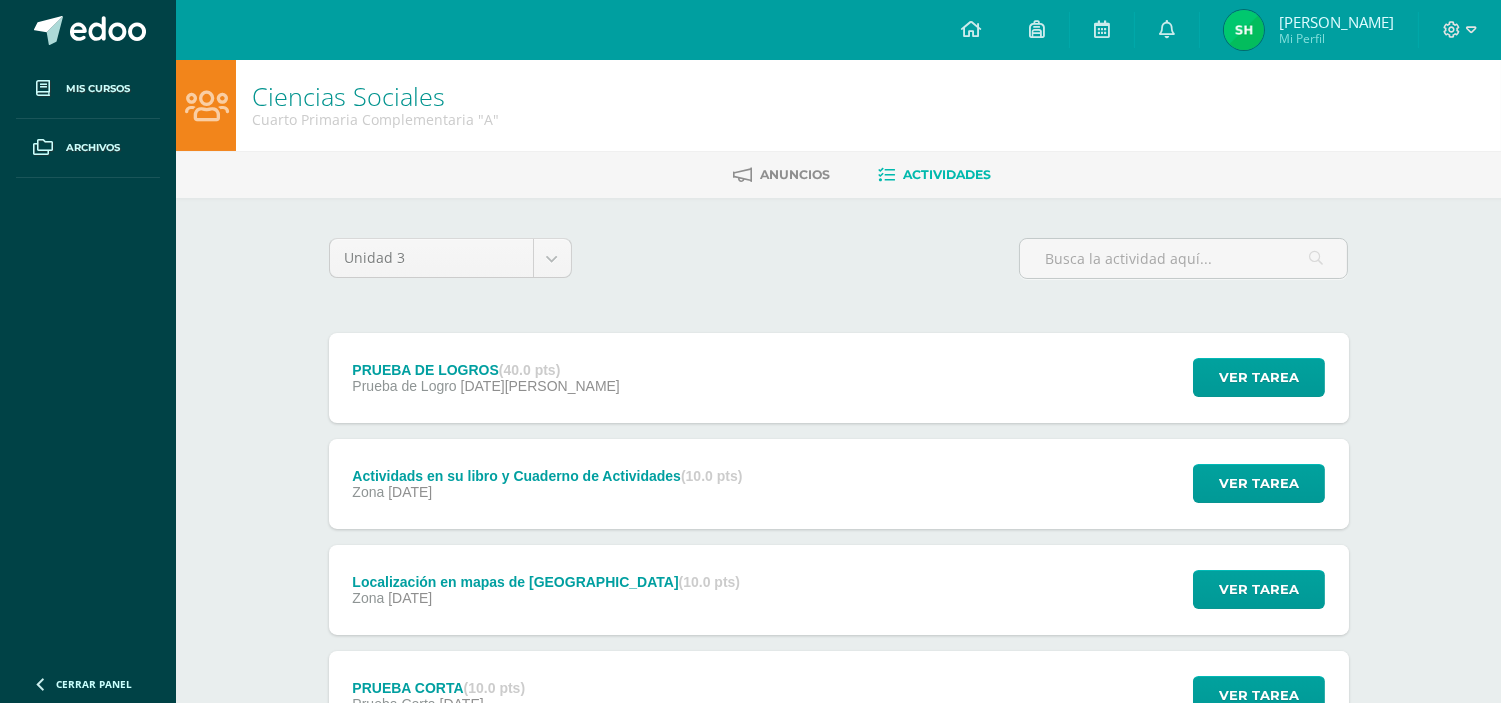 scroll, scrollTop: 111, scrollLeft: 0, axis: vertical 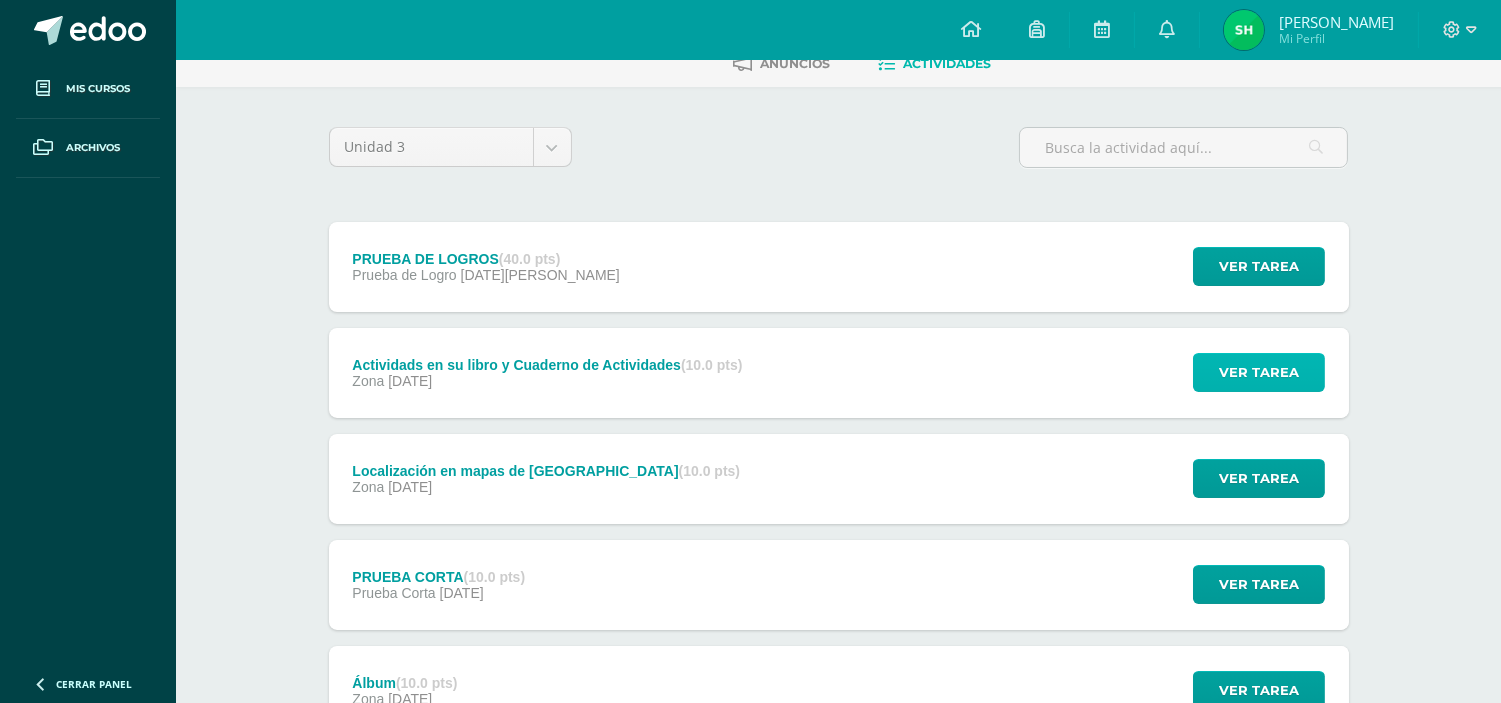 click on "Ver tarea" at bounding box center (1259, 372) 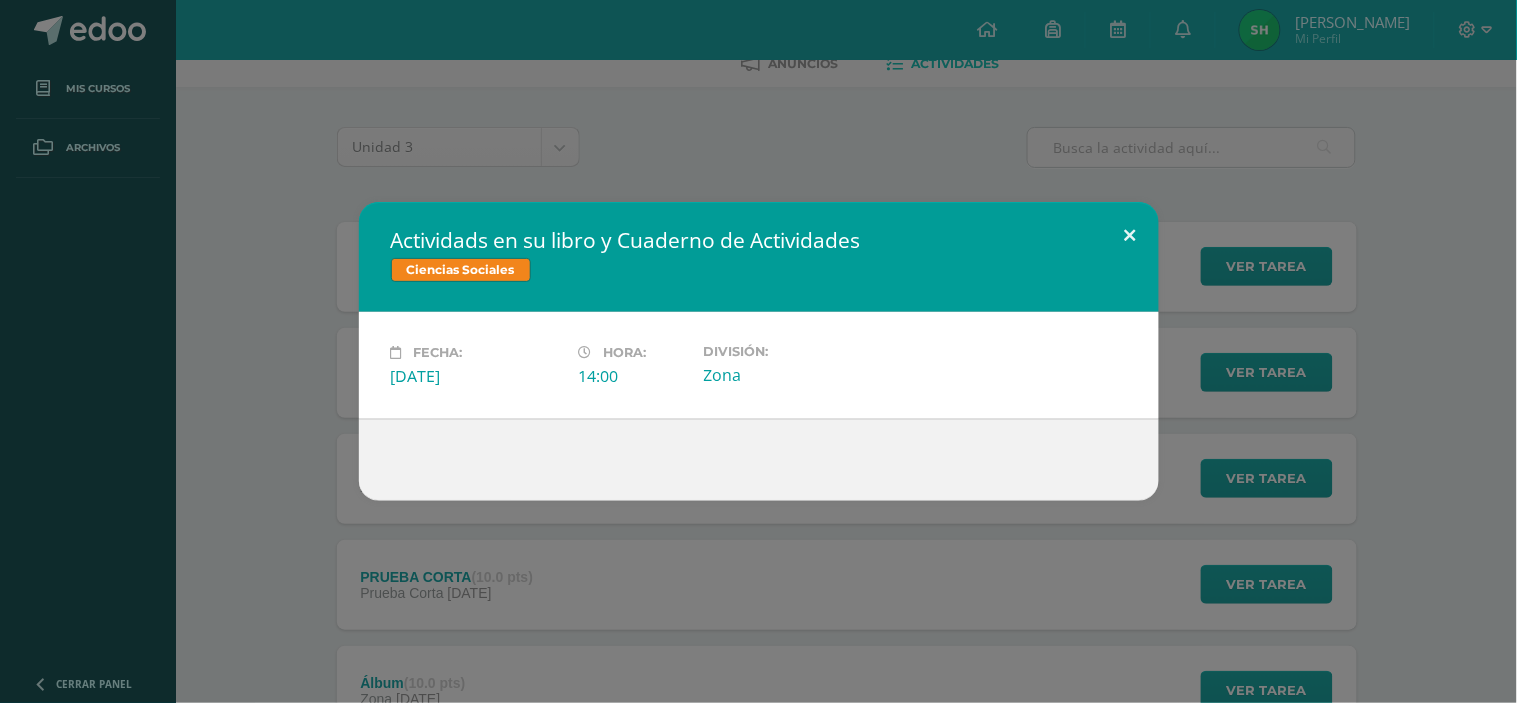 click at bounding box center (1130, 236) 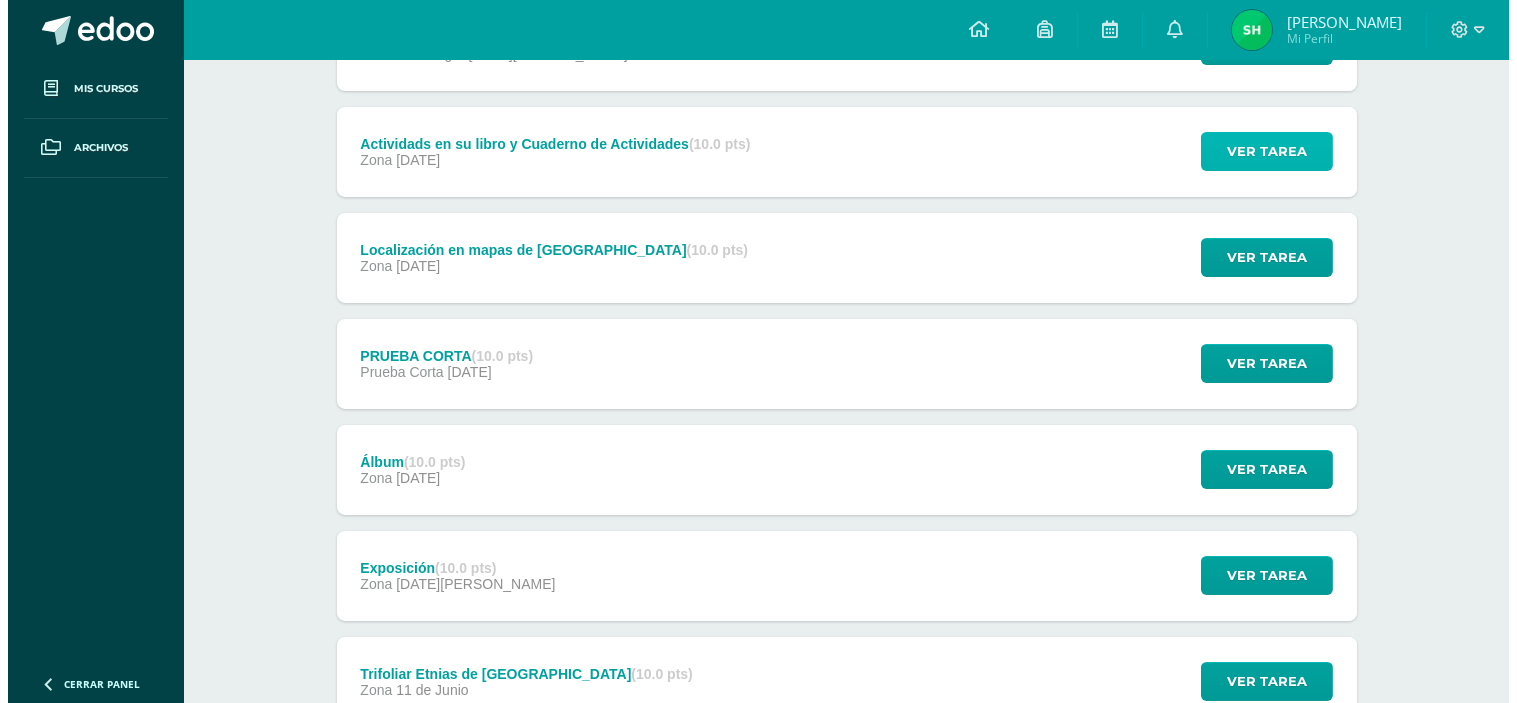 scroll, scrollTop: 333, scrollLeft: 0, axis: vertical 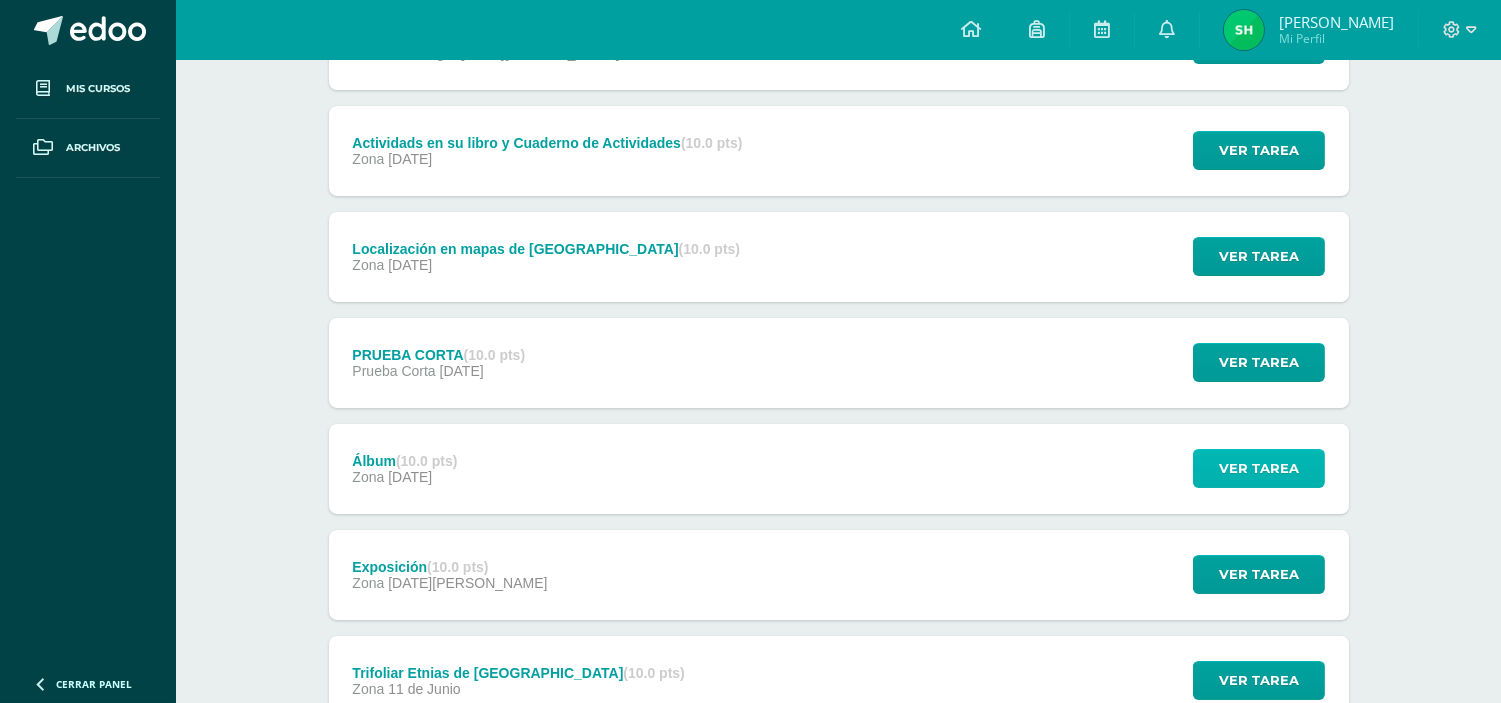 click on "Ver tarea" at bounding box center [1259, 468] 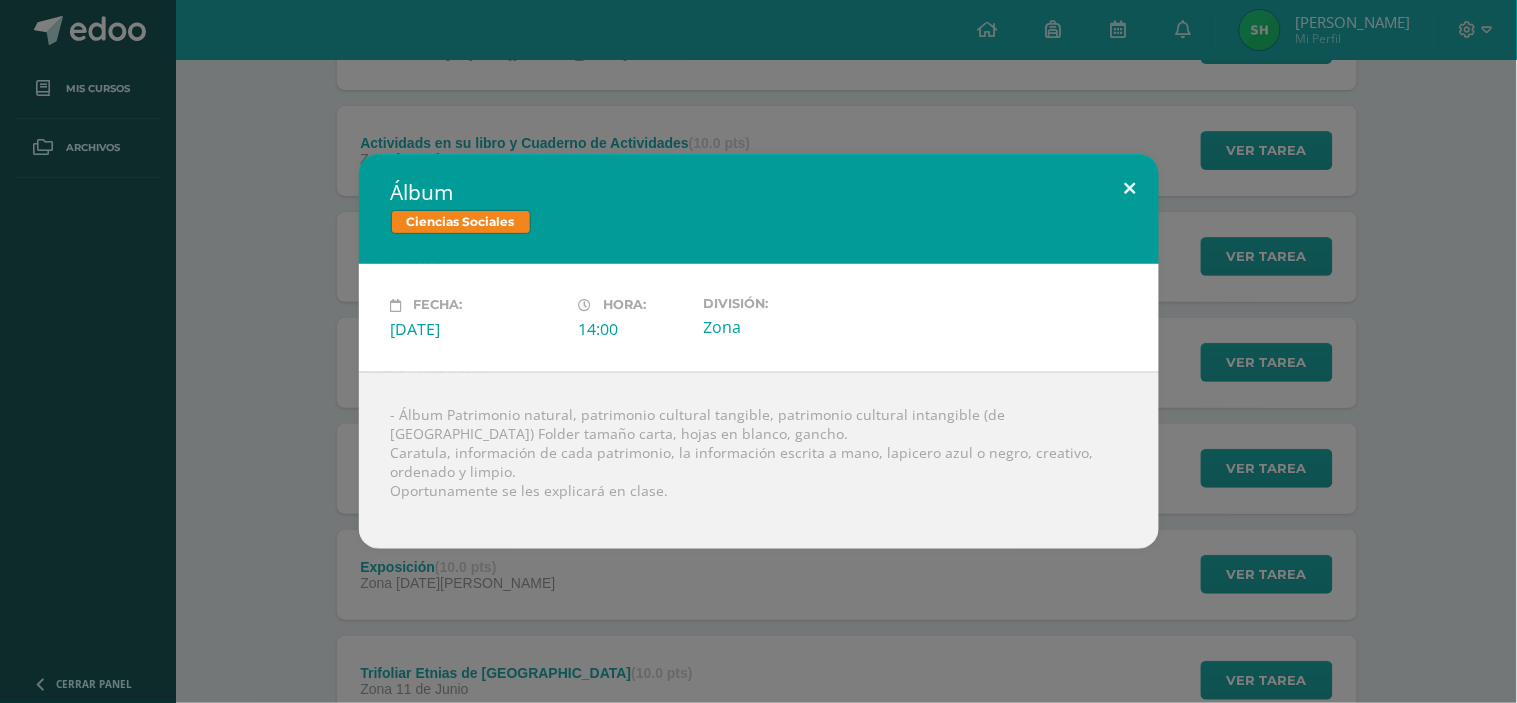 click at bounding box center [1130, 188] 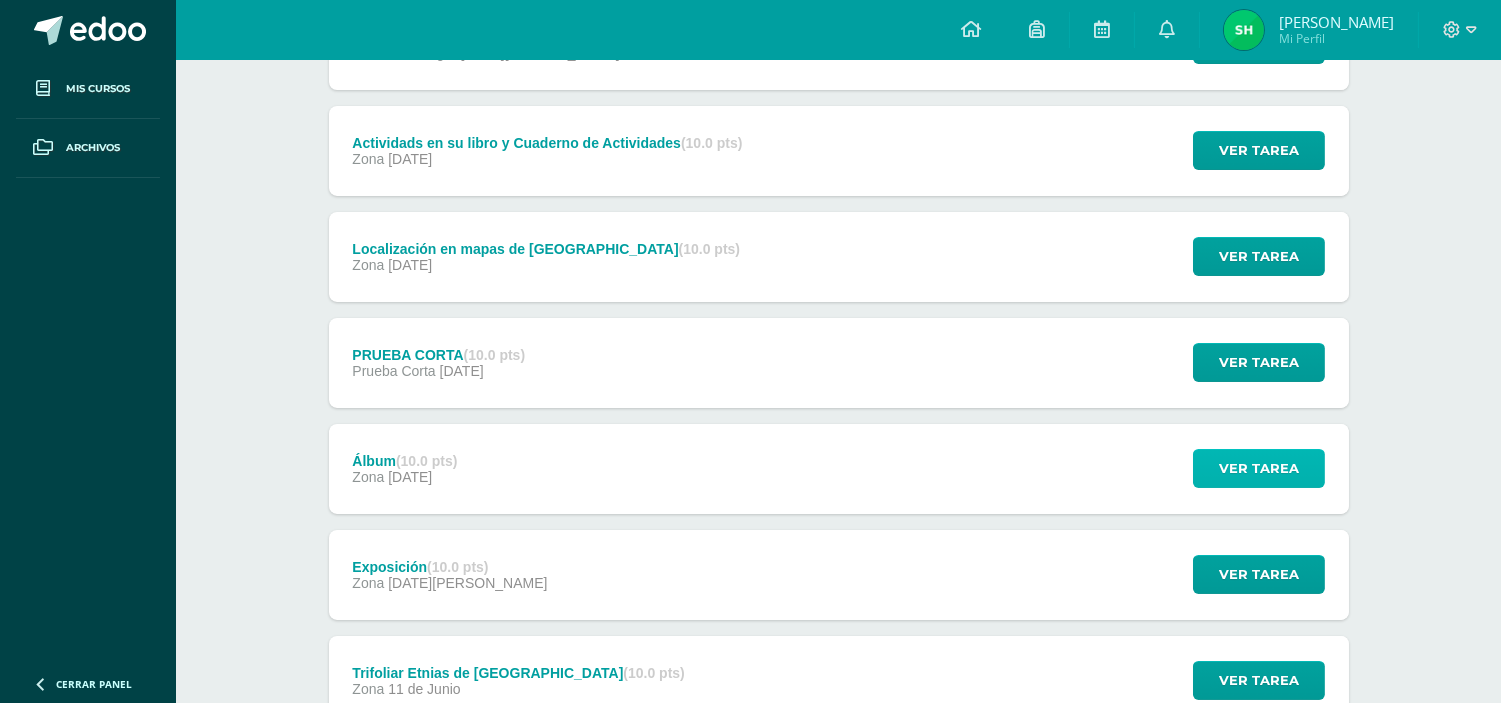 click on "Ver tarea" at bounding box center [1259, 468] 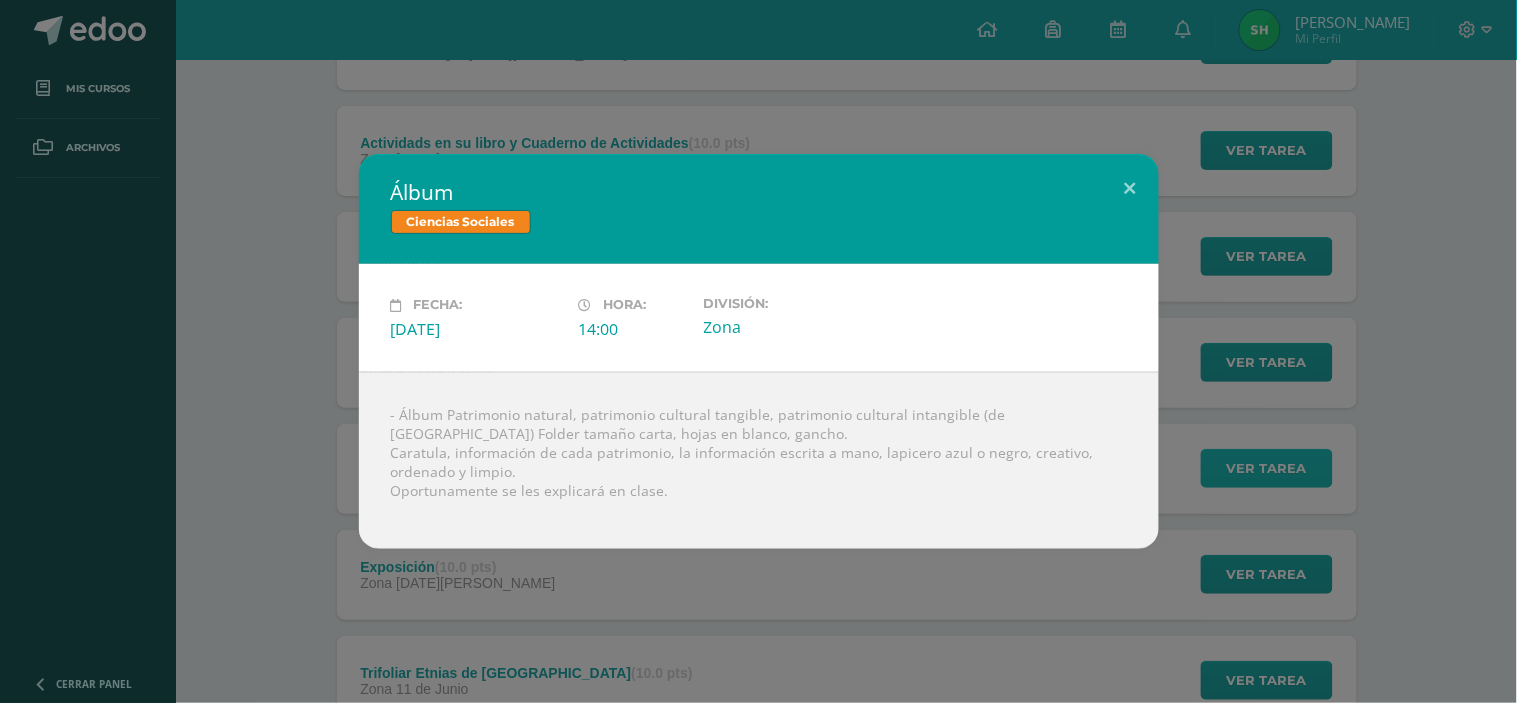 type 